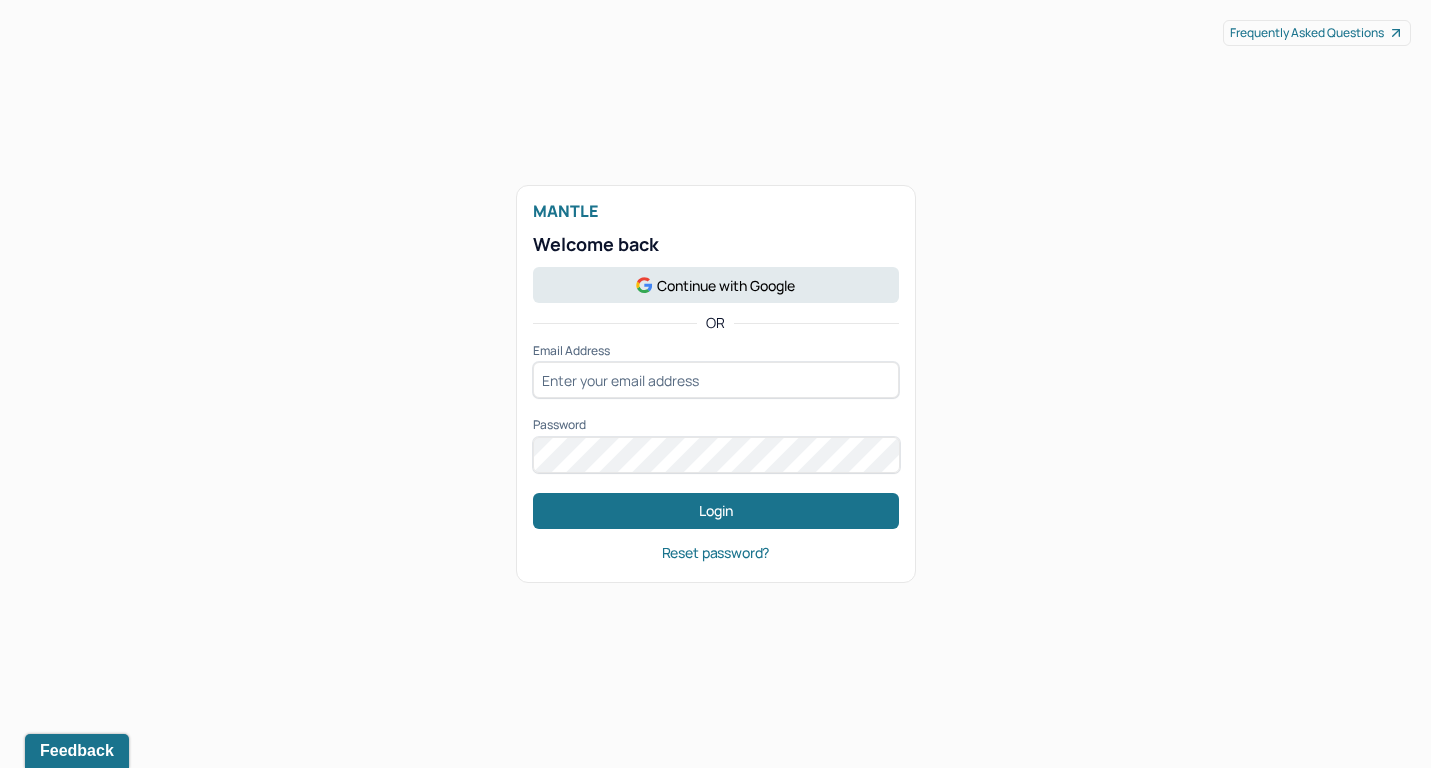 scroll, scrollTop: 0, scrollLeft: 0, axis: both 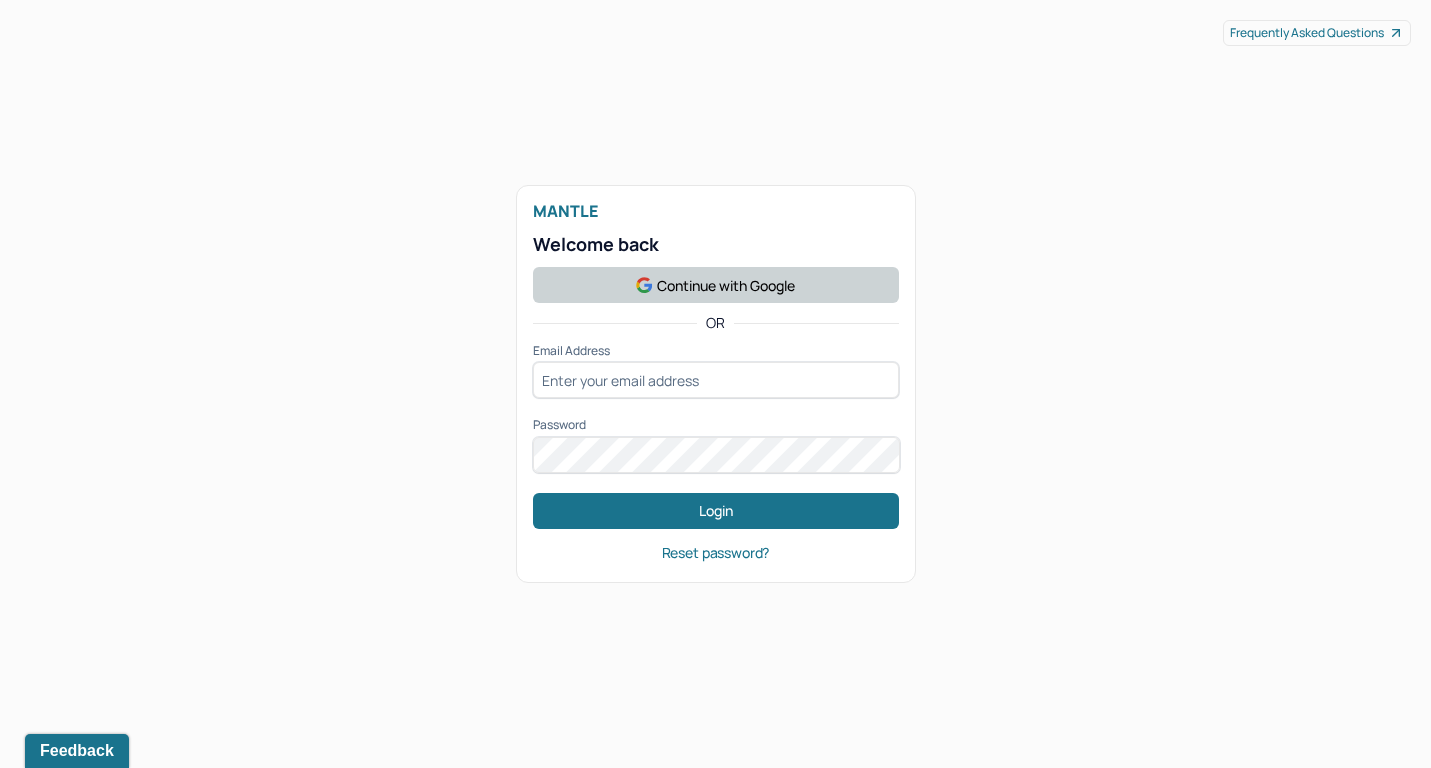 click on "Continue with Google" at bounding box center (716, 285) 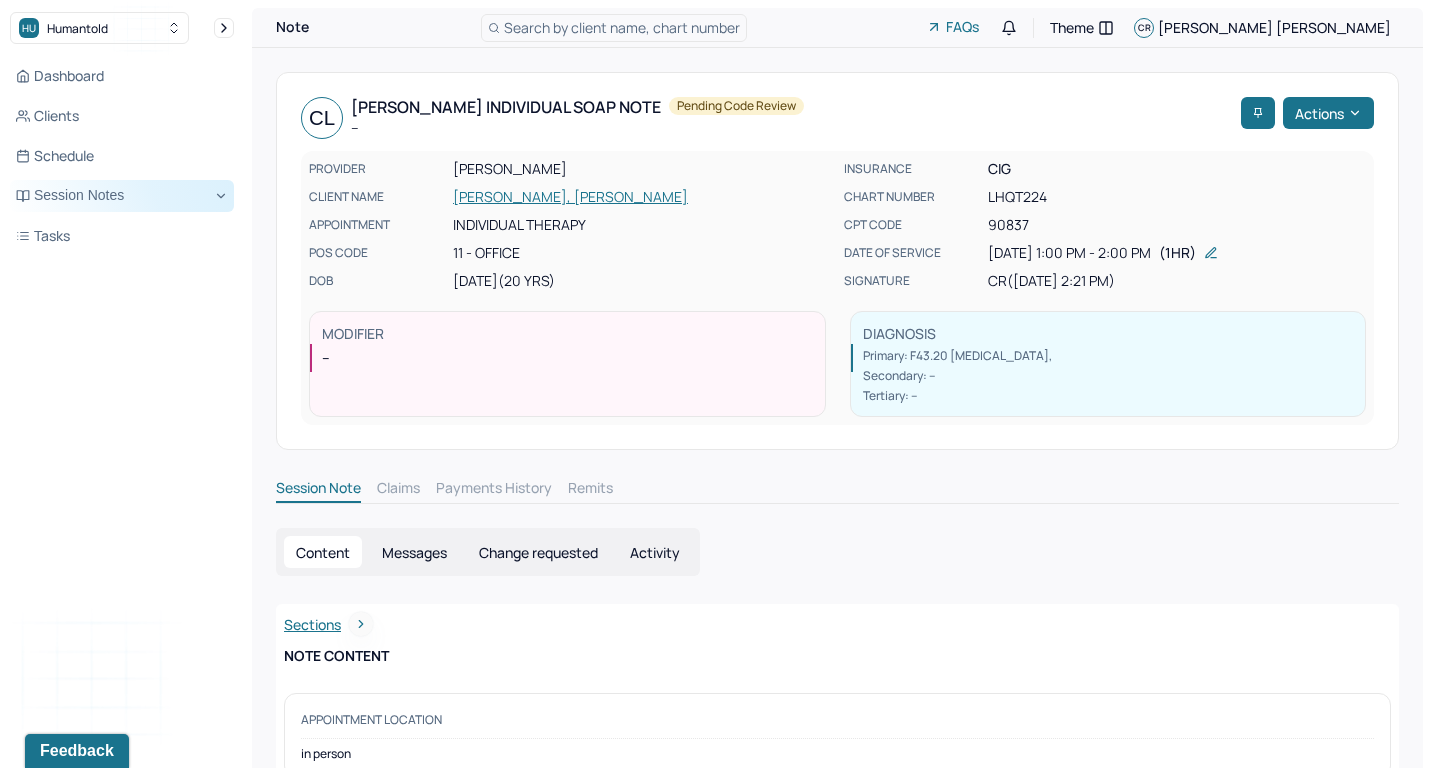 click on "Session Notes" at bounding box center (122, 196) 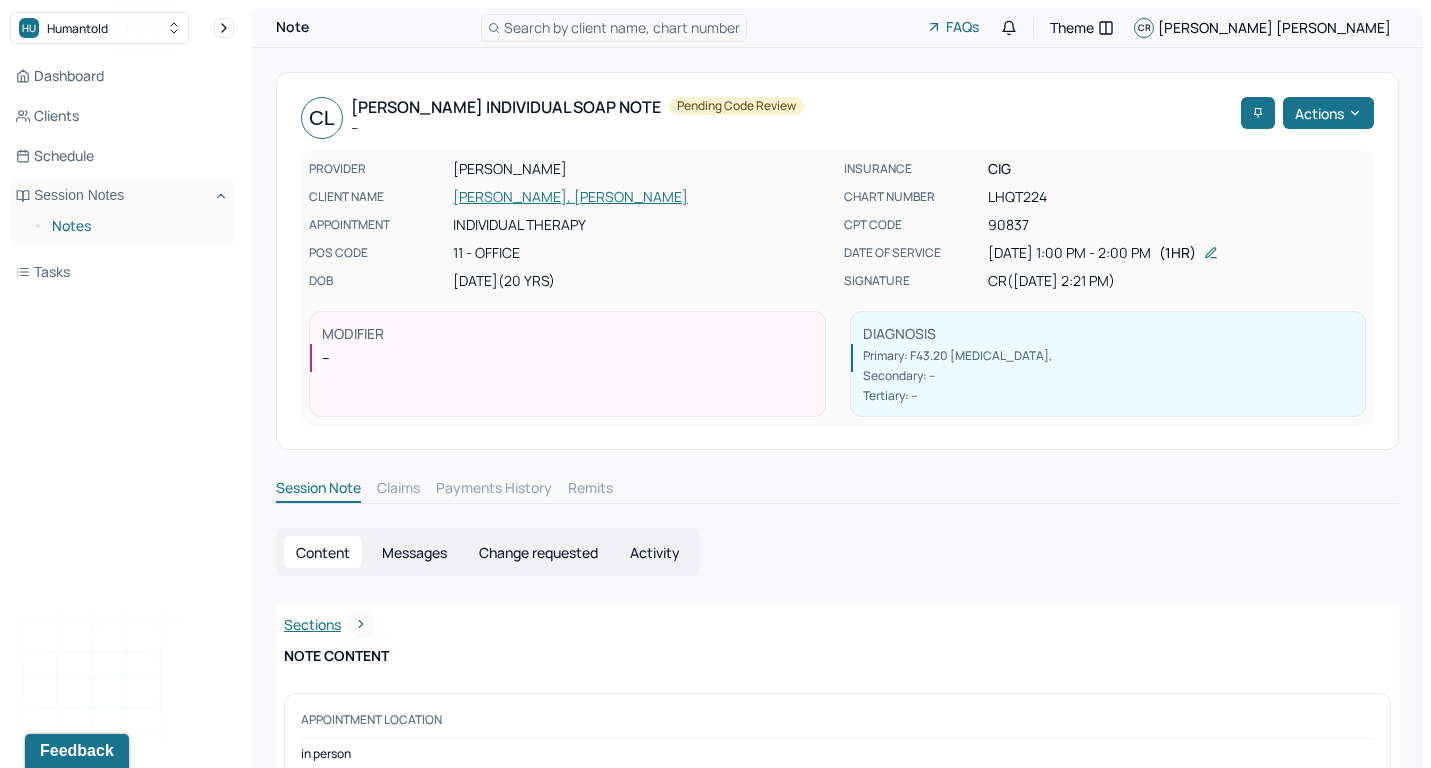 click on "Notes" at bounding box center [135, 226] 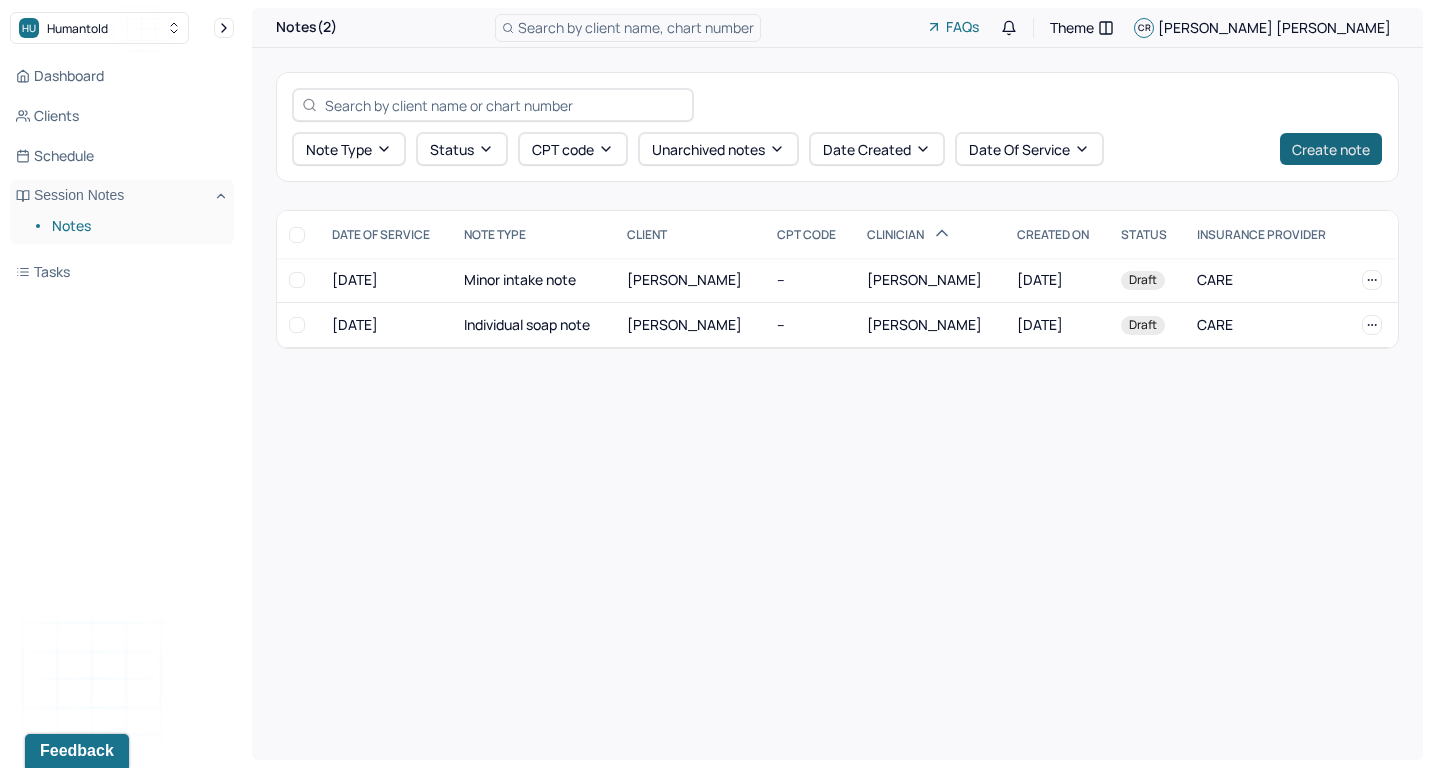 click on "Create note" at bounding box center (1331, 149) 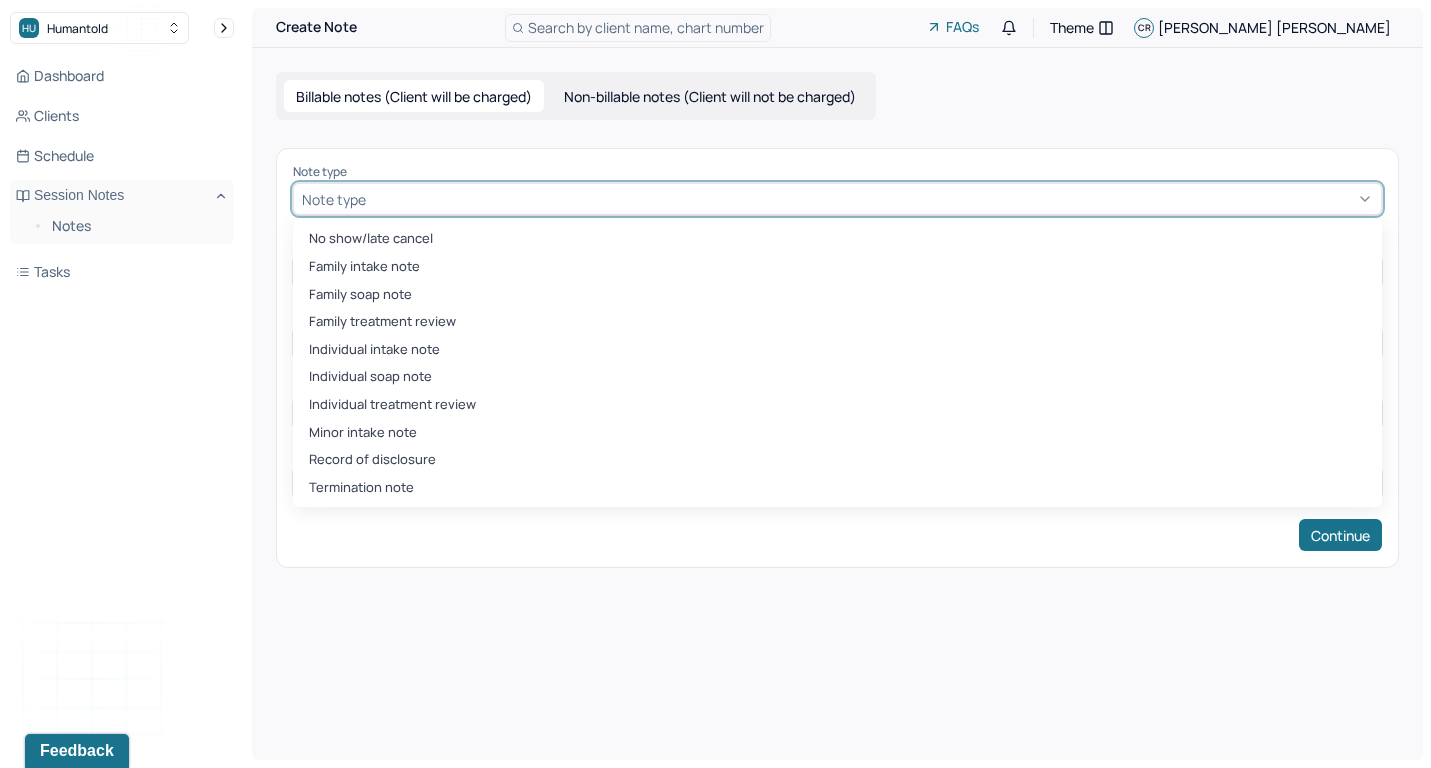 click at bounding box center (871, 199) 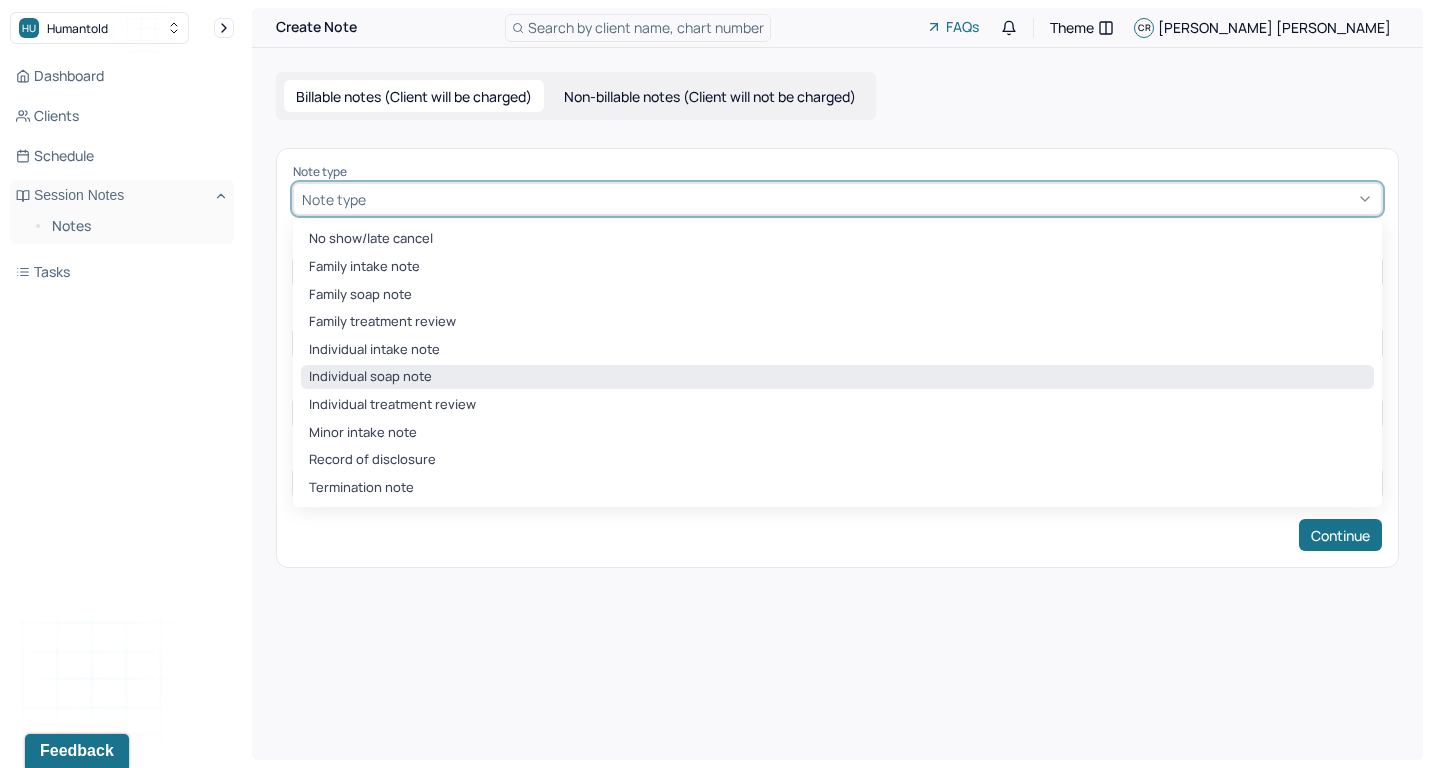 click on "Individual soap note" at bounding box center [837, 377] 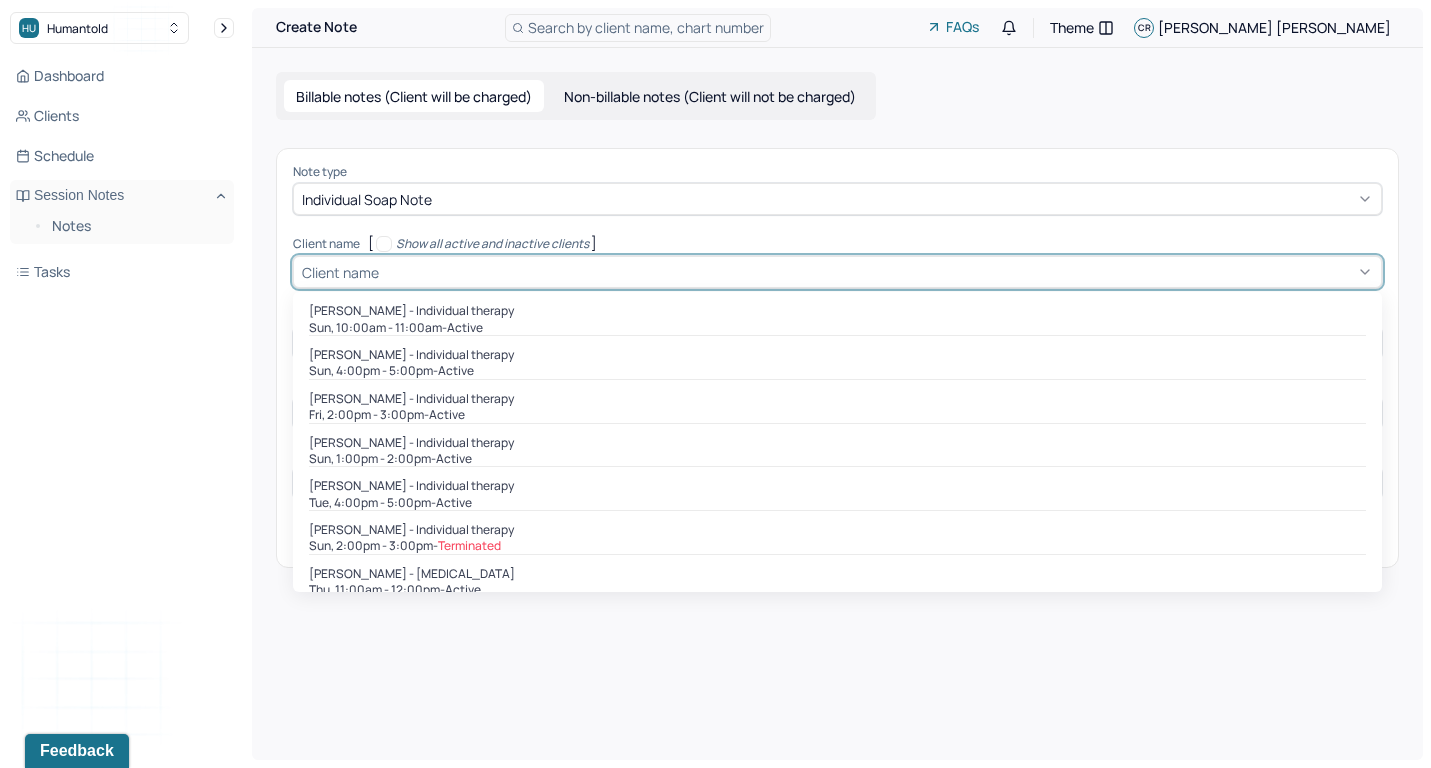 click on "Client name" at bounding box center [837, 272] 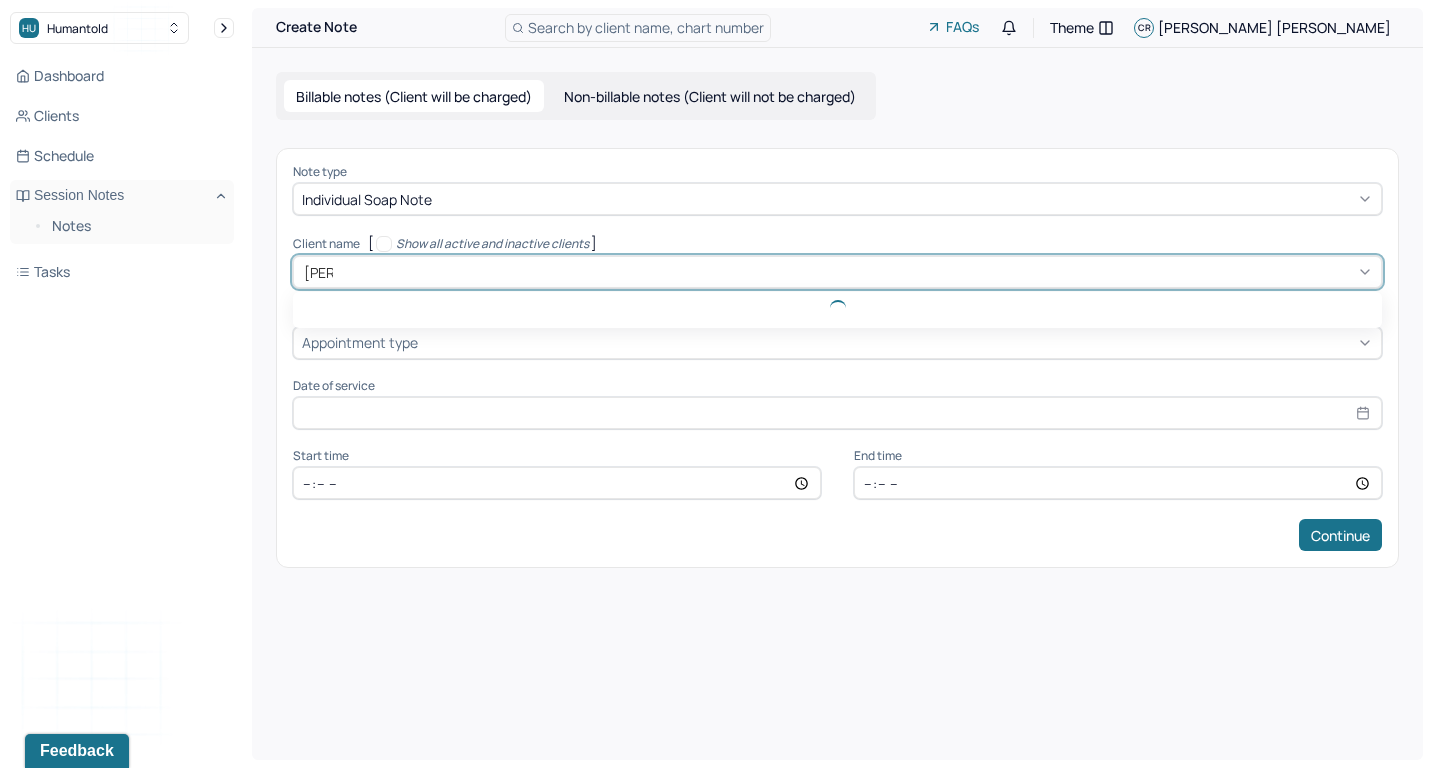 type on "vladu" 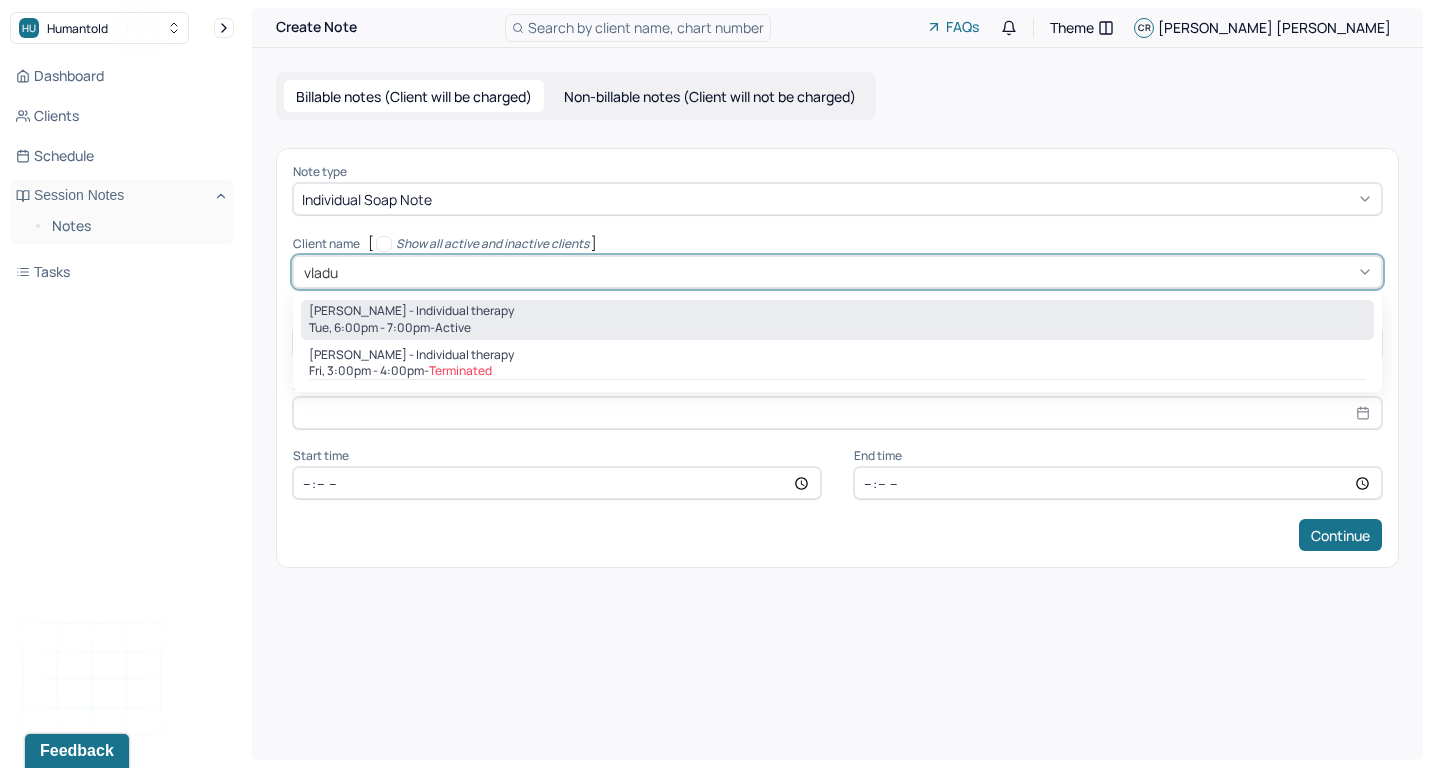 click on "Tue, 6:00pm - 7:00pm  -  active" at bounding box center [837, 328] 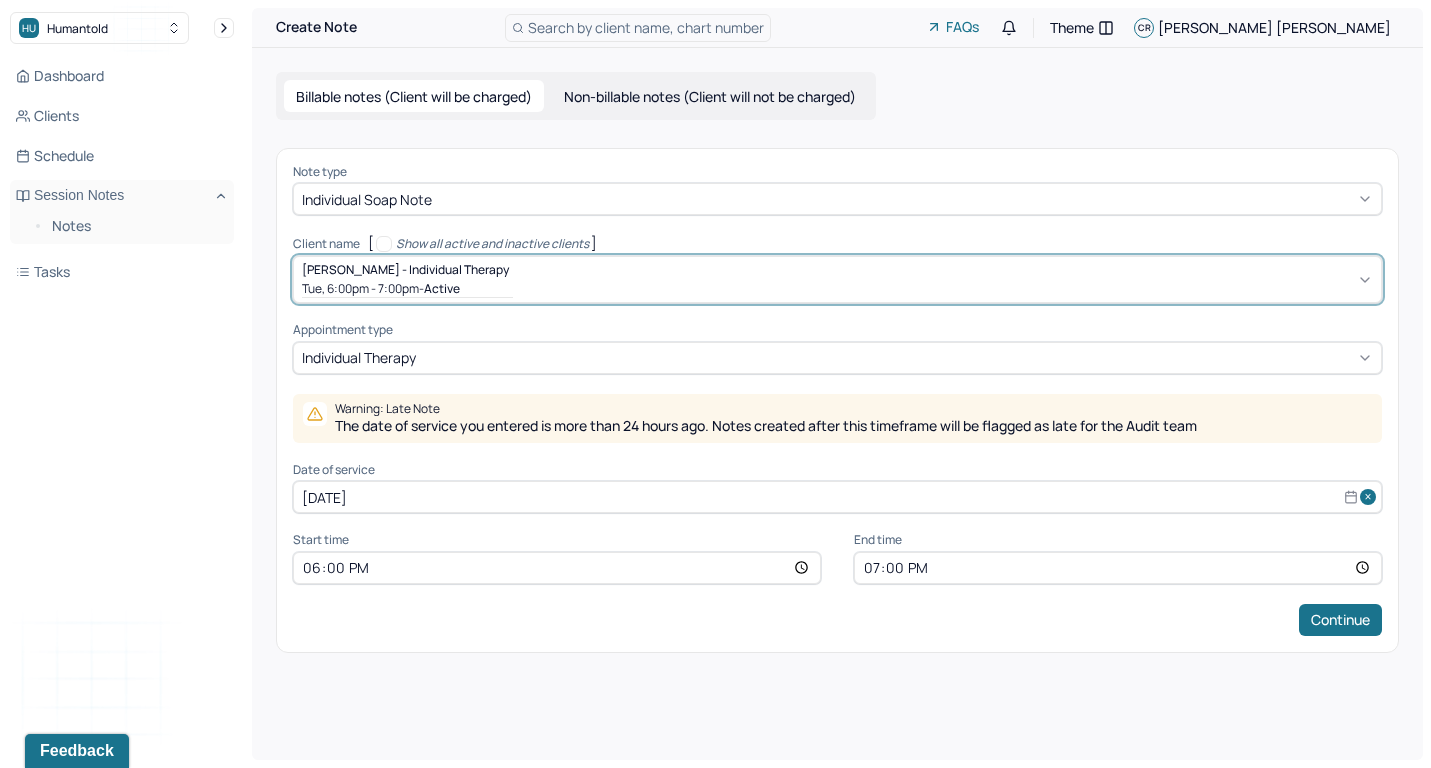 select on "6" 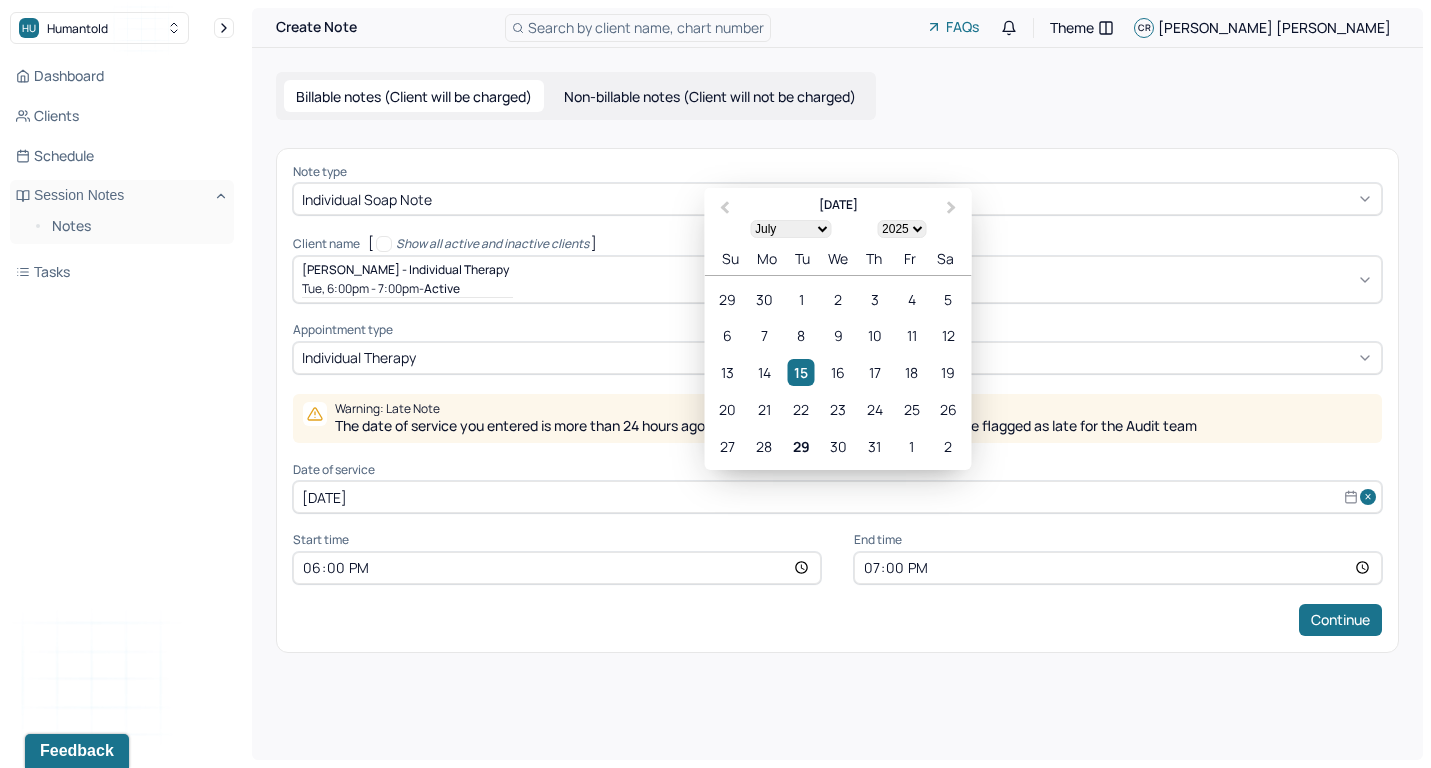 click on "[DATE]" at bounding box center (837, 497) 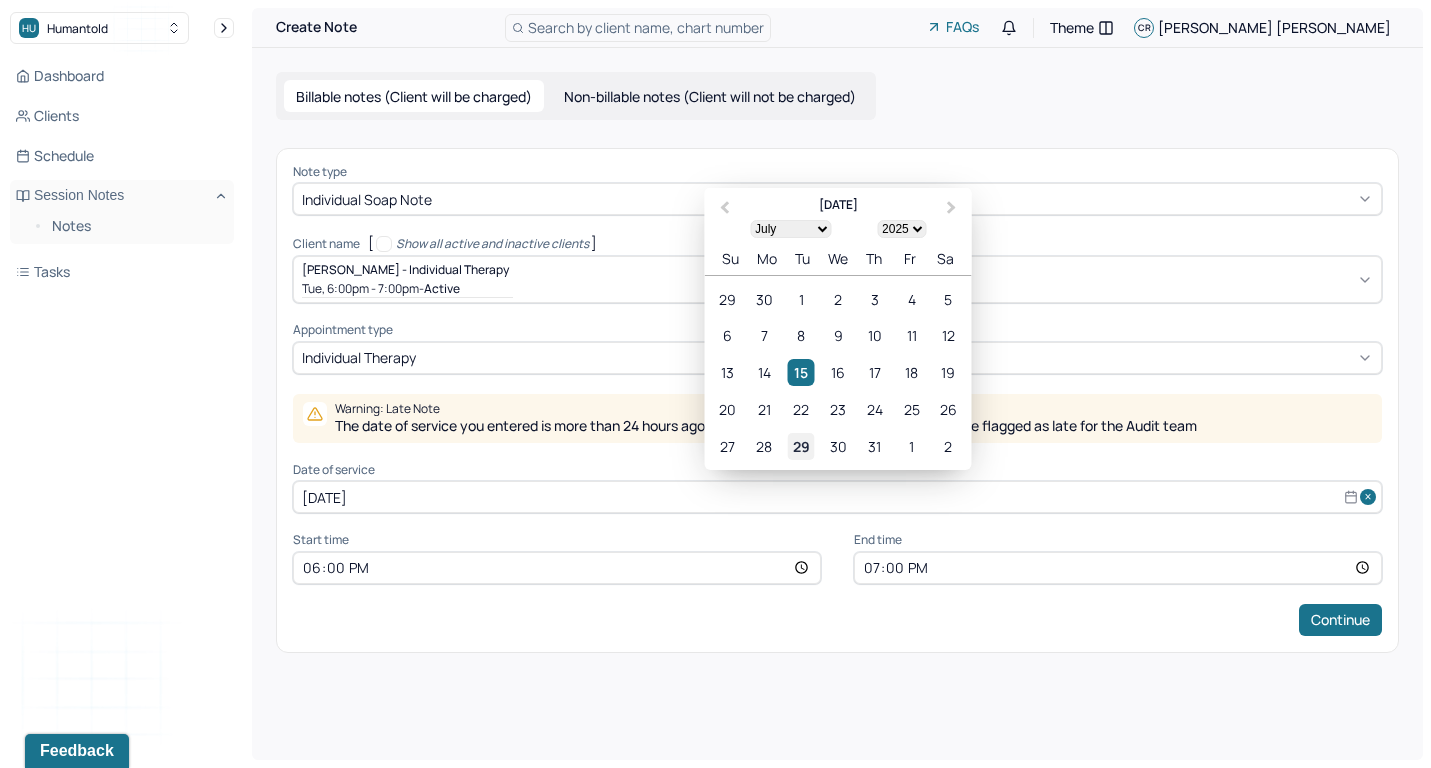 click on "29" at bounding box center [801, 446] 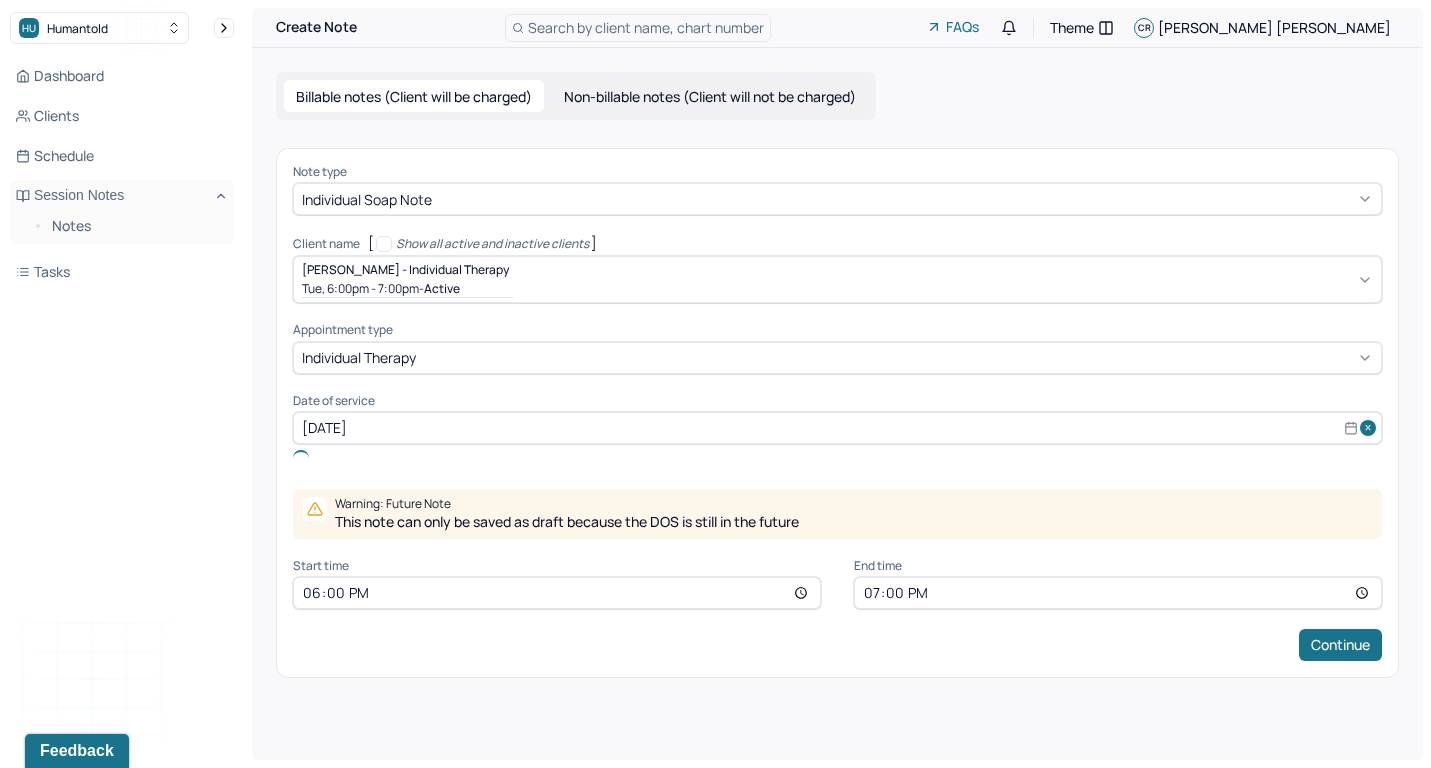 type on "[DATE]" 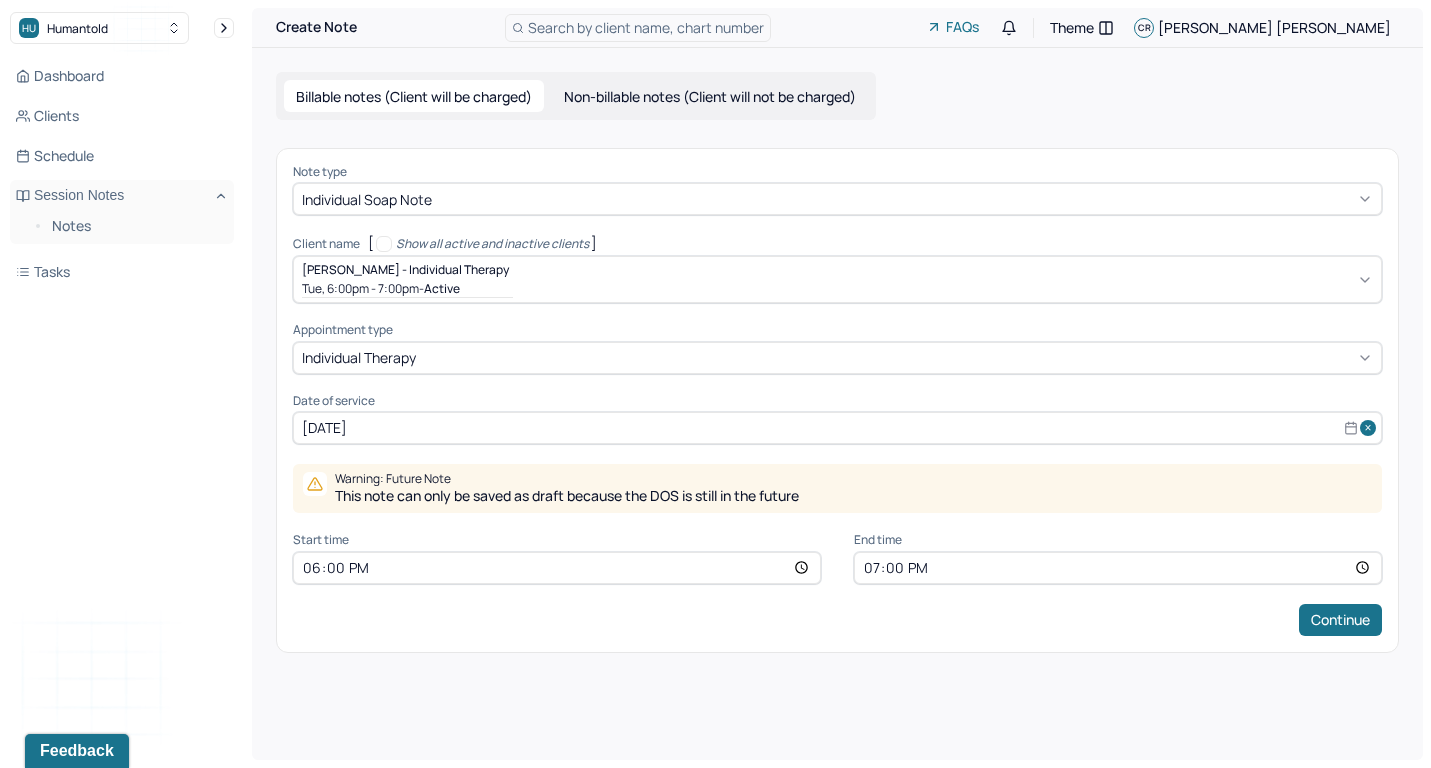 click on "Note type Individual soap note Client name [ Show all active and inactive clients ] [PERSON_NAME] - Individual therapy Tue, 6:00pm - 7:00pm  -  active Supervisee name [PERSON_NAME] Appointment type individual therapy Date of service [DATE] Warning: Future Note This note can only be saved as draft because the DOS is still in the future Start time 18:00 End time 19:00 Continue" at bounding box center (837, 400) 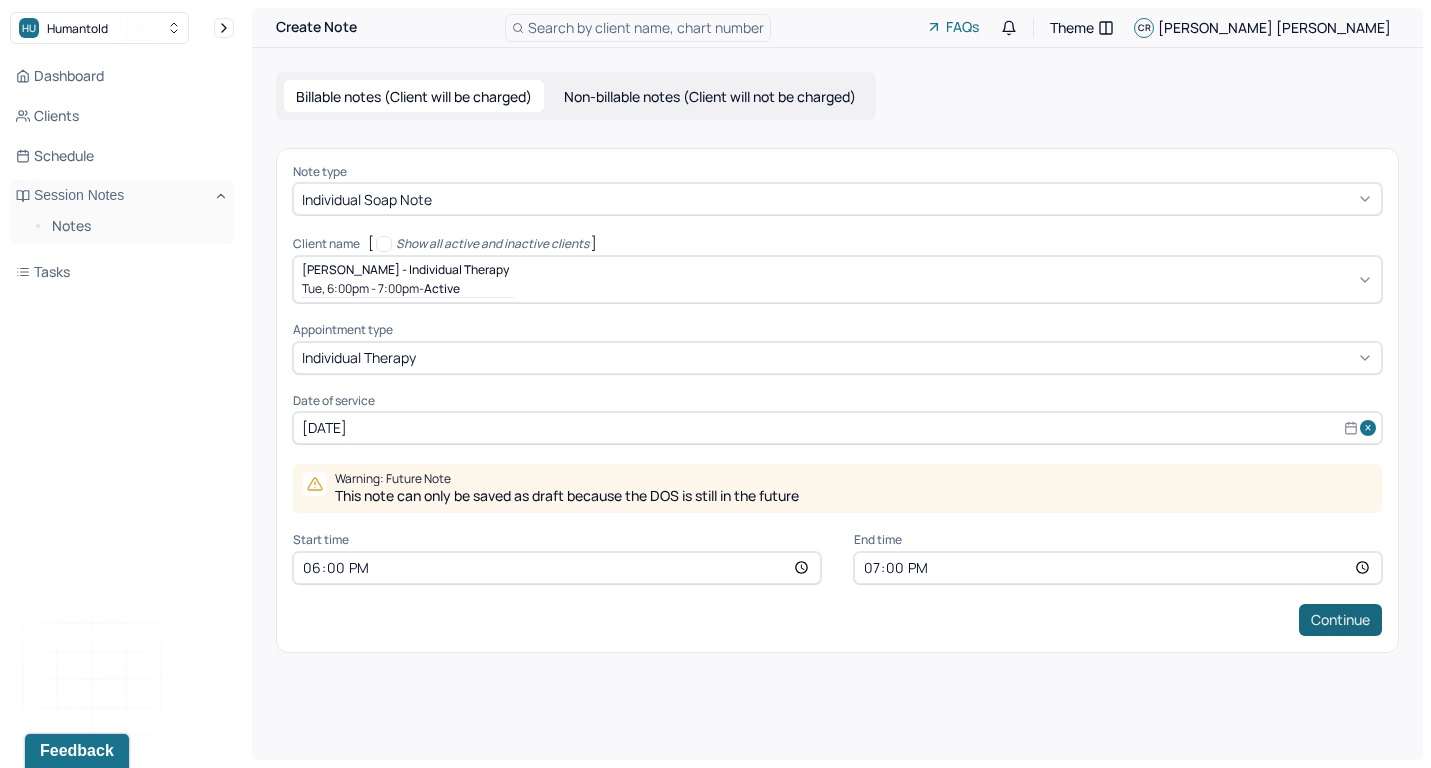 click on "Continue" at bounding box center [1340, 620] 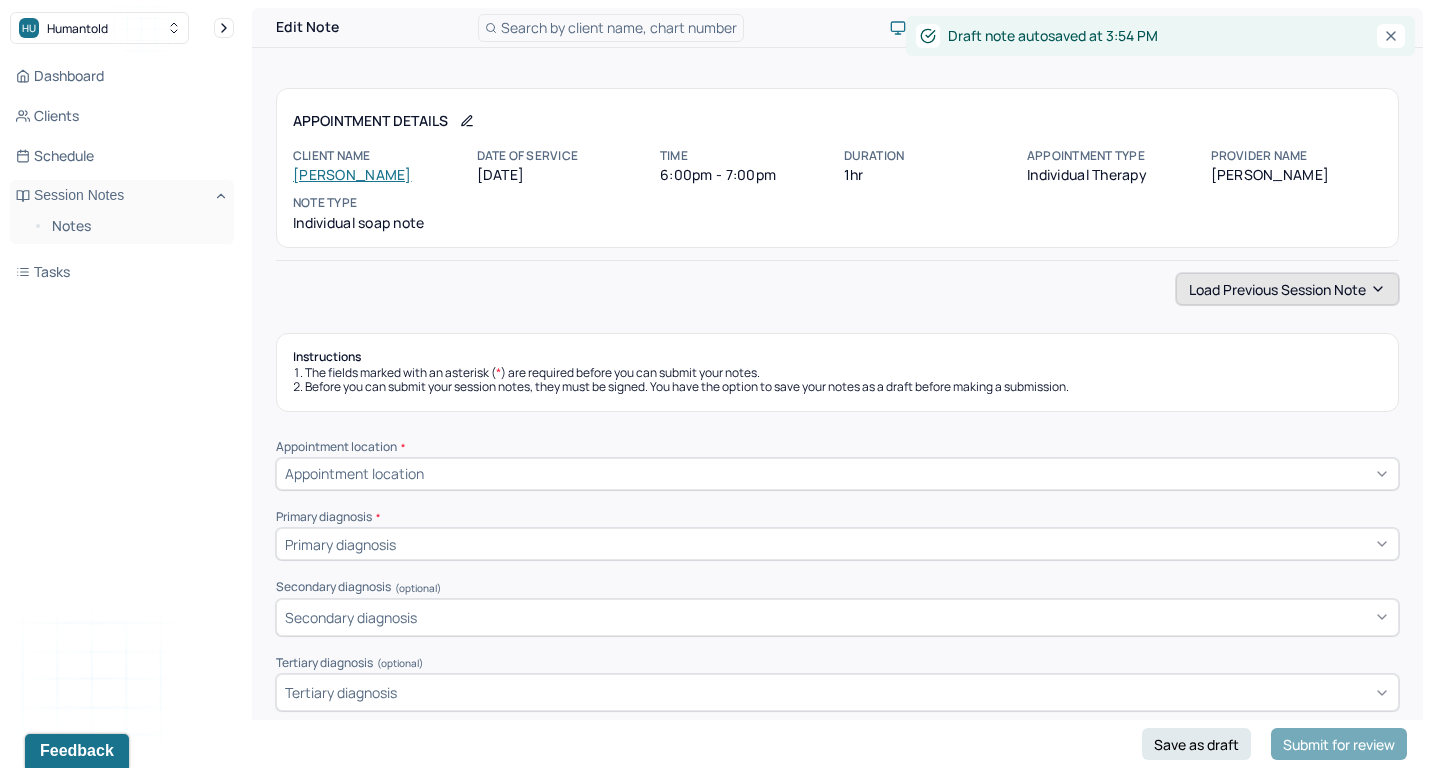 click on "Load previous session note" at bounding box center [1287, 289] 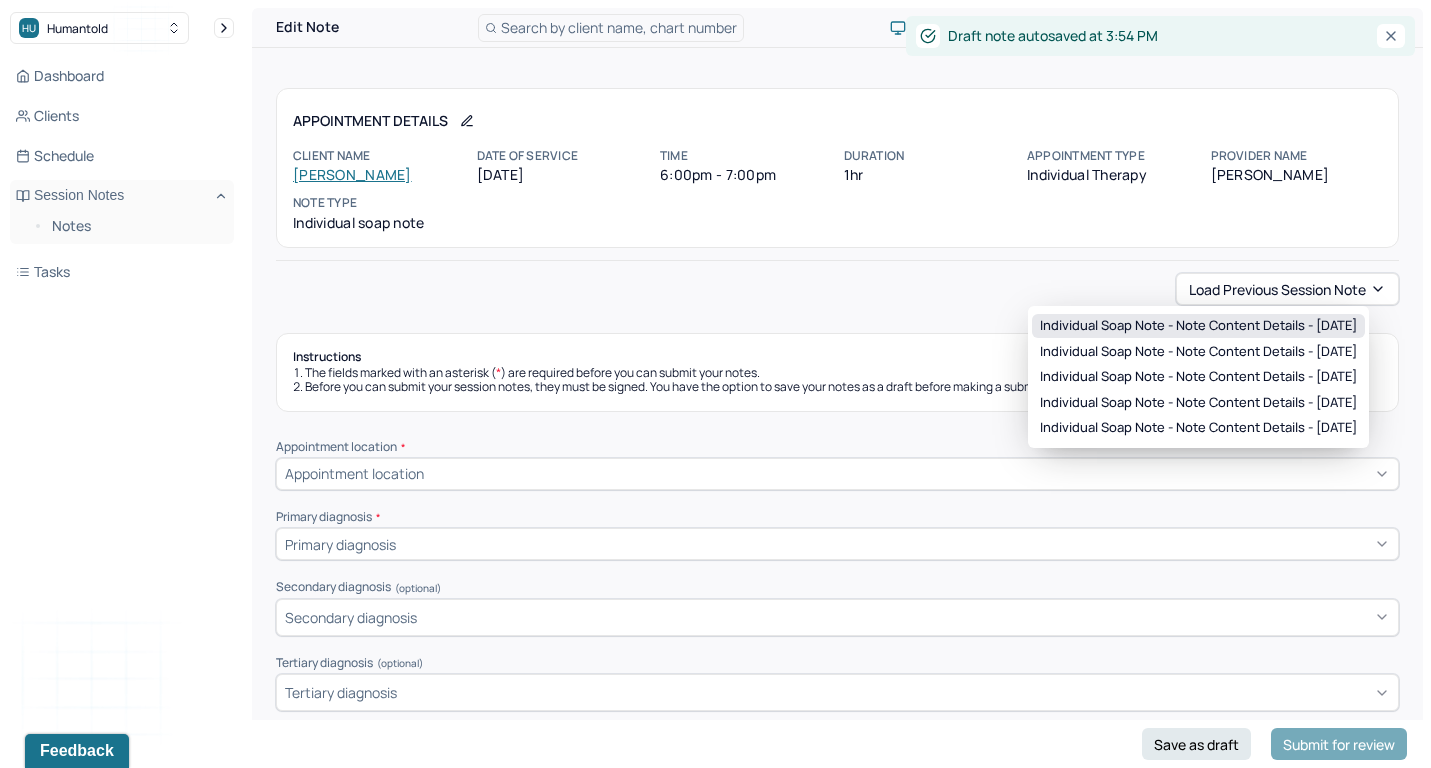 click on "Individual soap note   - Note content Details -   [DATE]" at bounding box center [1198, 326] 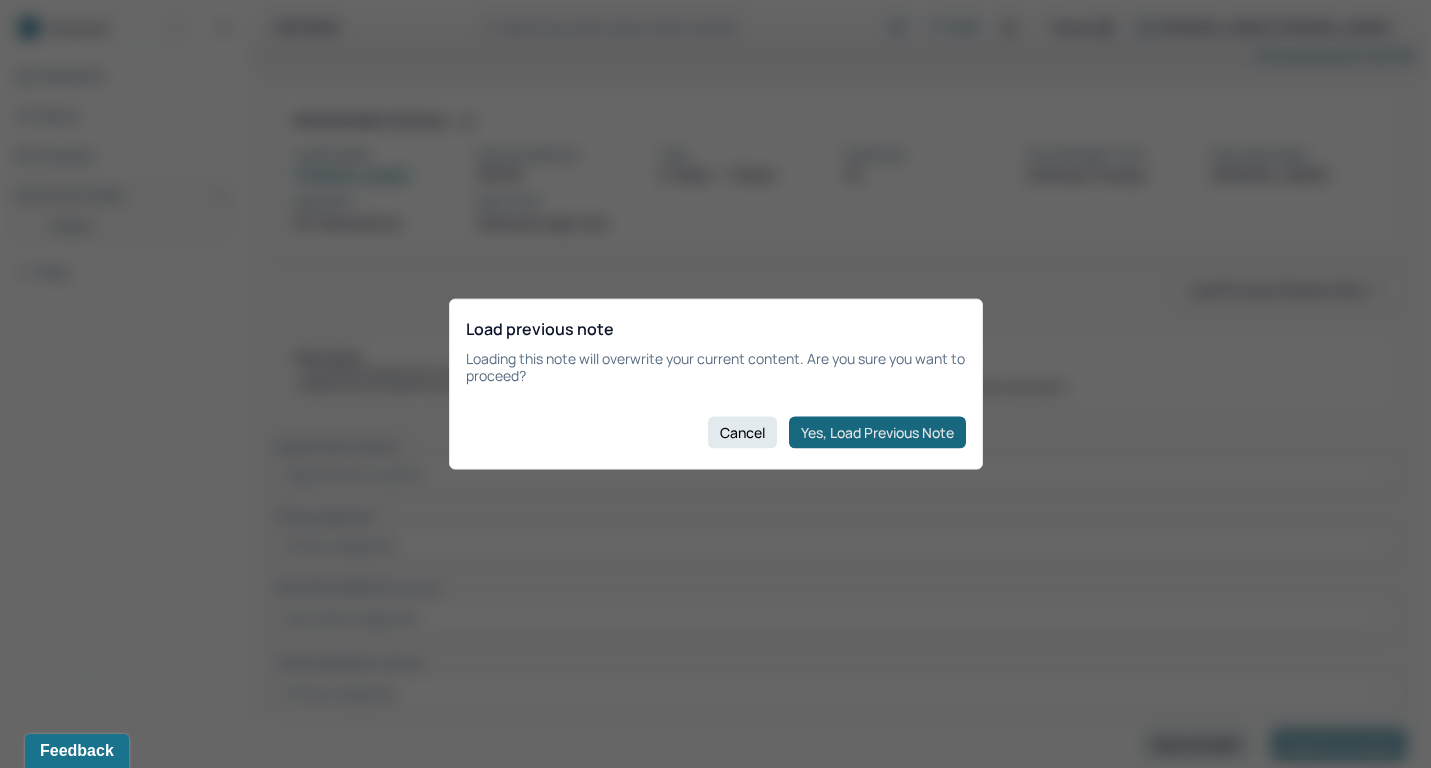 click on "Yes, Load Previous Note" at bounding box center [877, 432] 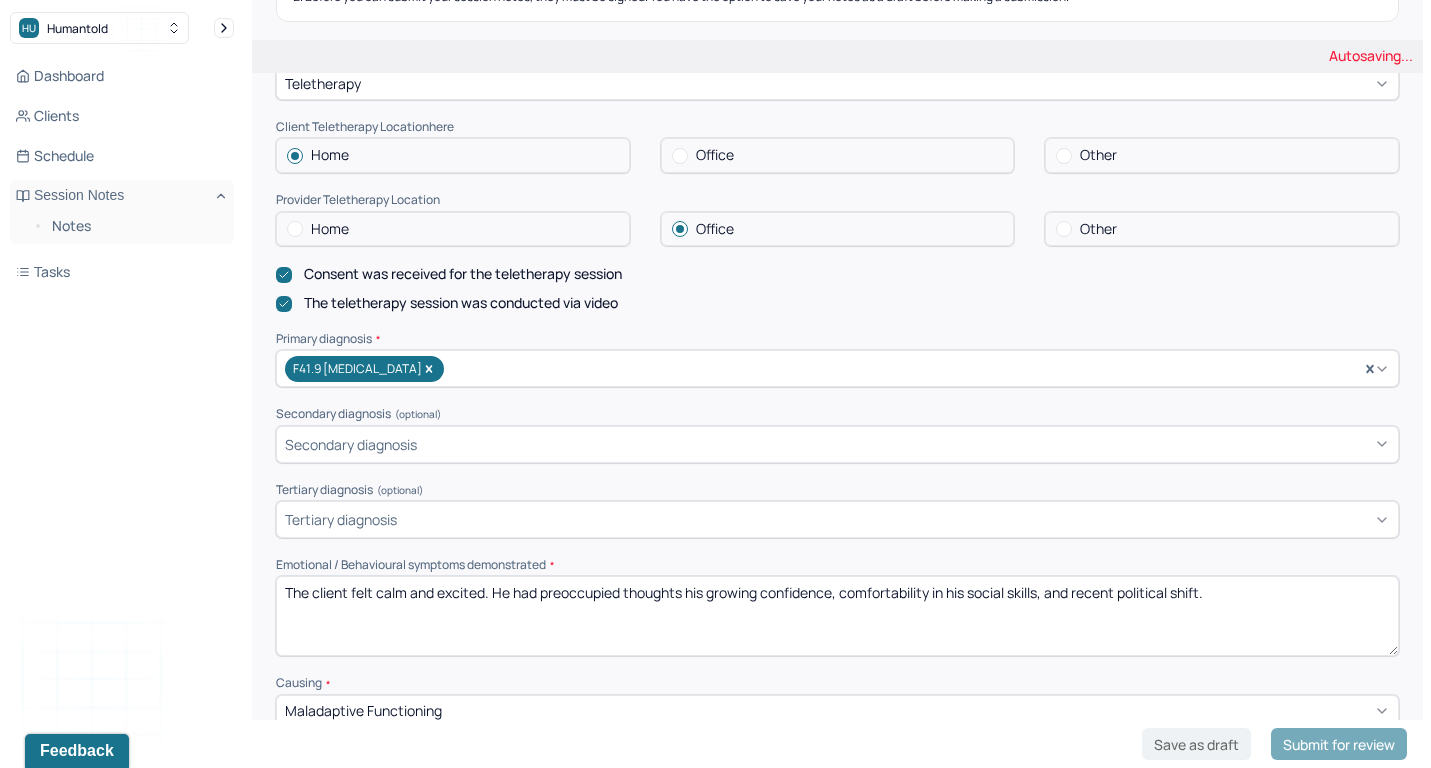 scroll, scrollTop: 485, scrollLeft: 0, axis: vertical 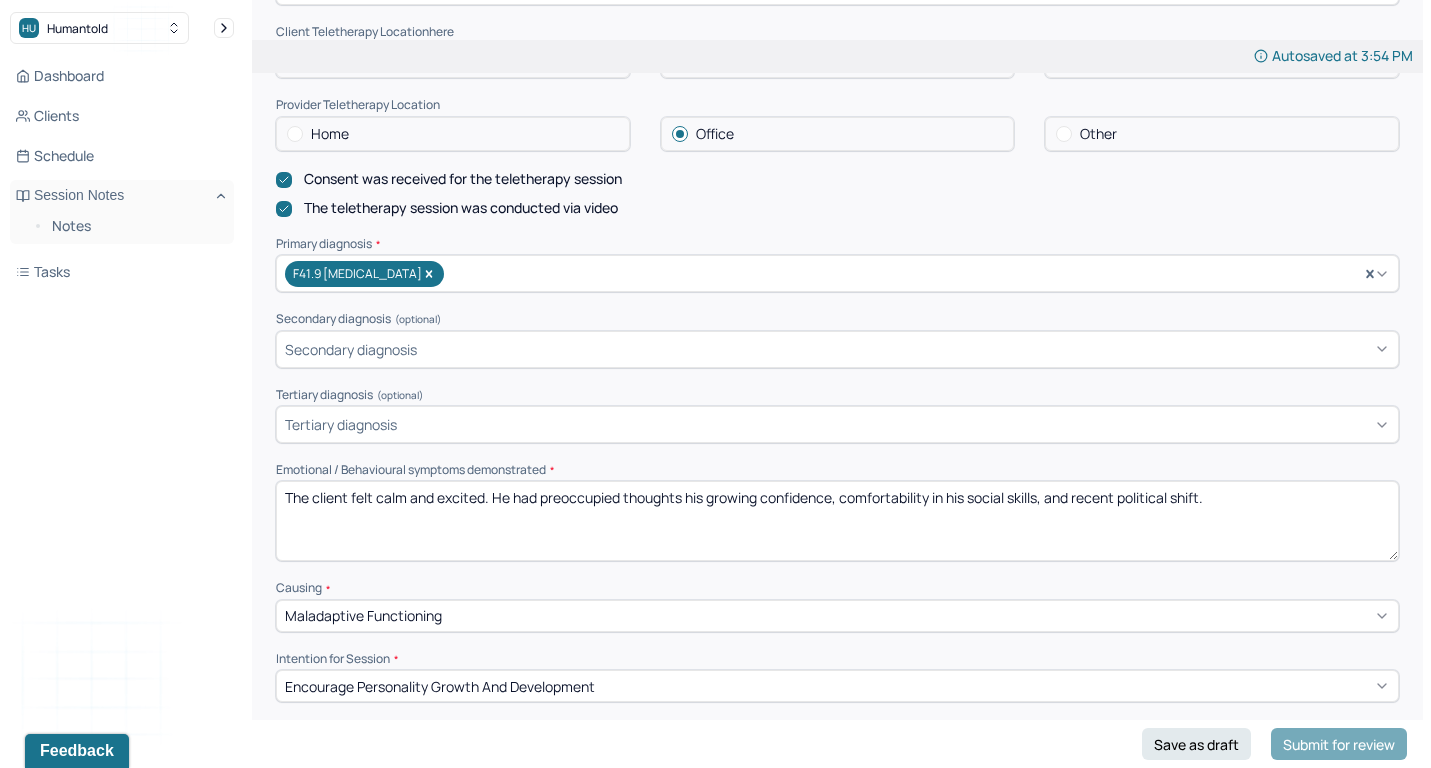drag, startPoint x: 374, startPoint y: 475, endPoint x: 481, endPoint y: 484, distance: 107.37784 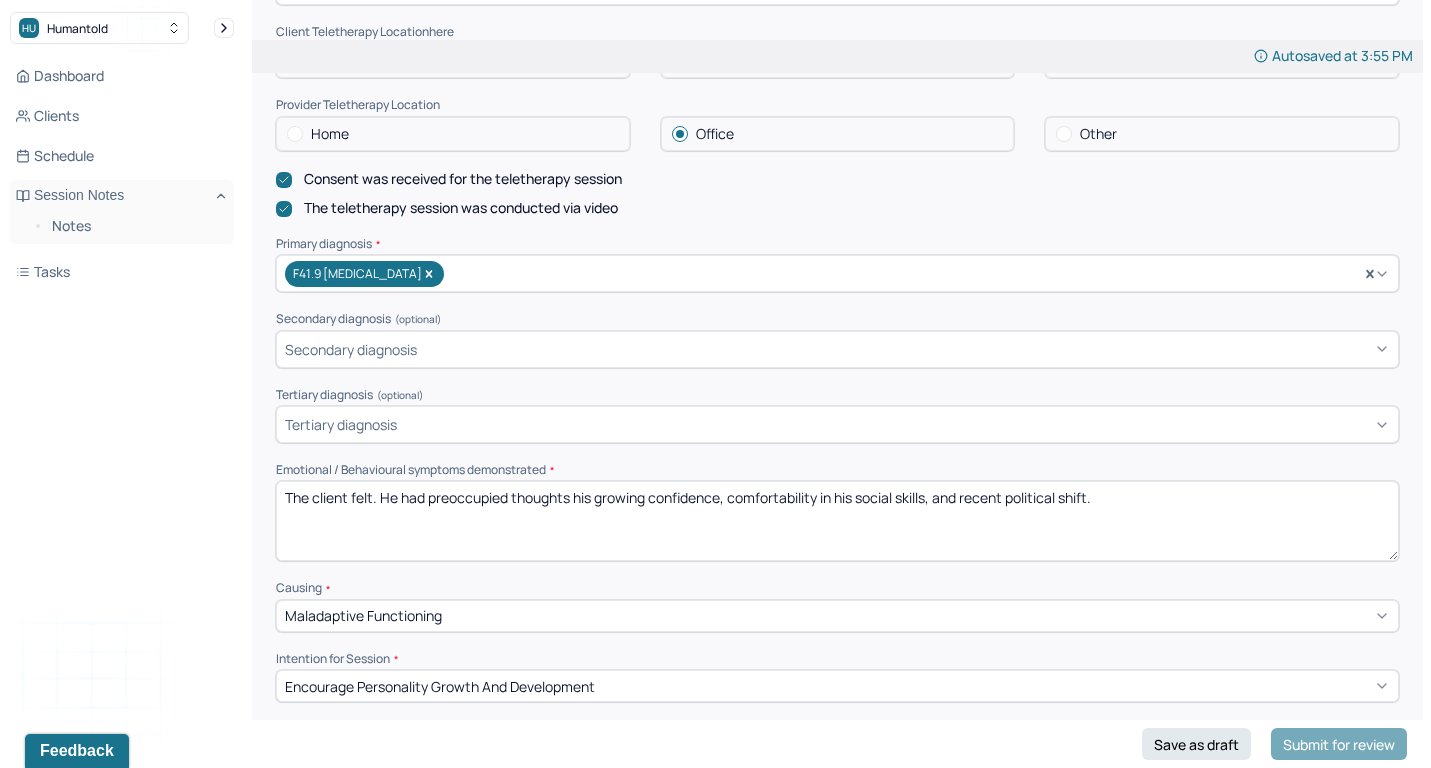 drag, startPoint x: 575, startPoint y: 480, endPoint x: 1014, endPoint y: 517, distance: 440.55646 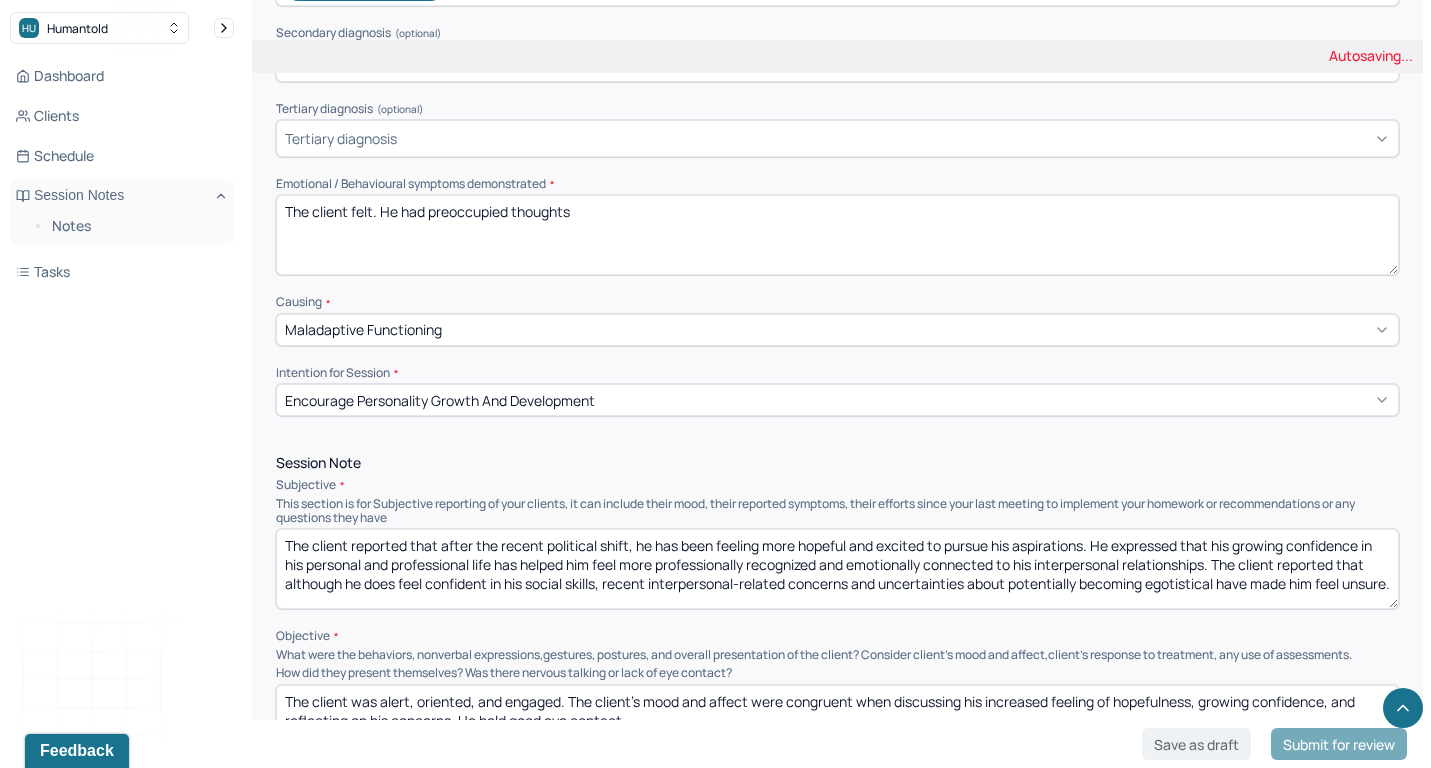 scroll, scrollTop: 778, scrollLeft: 0, axis: vertical 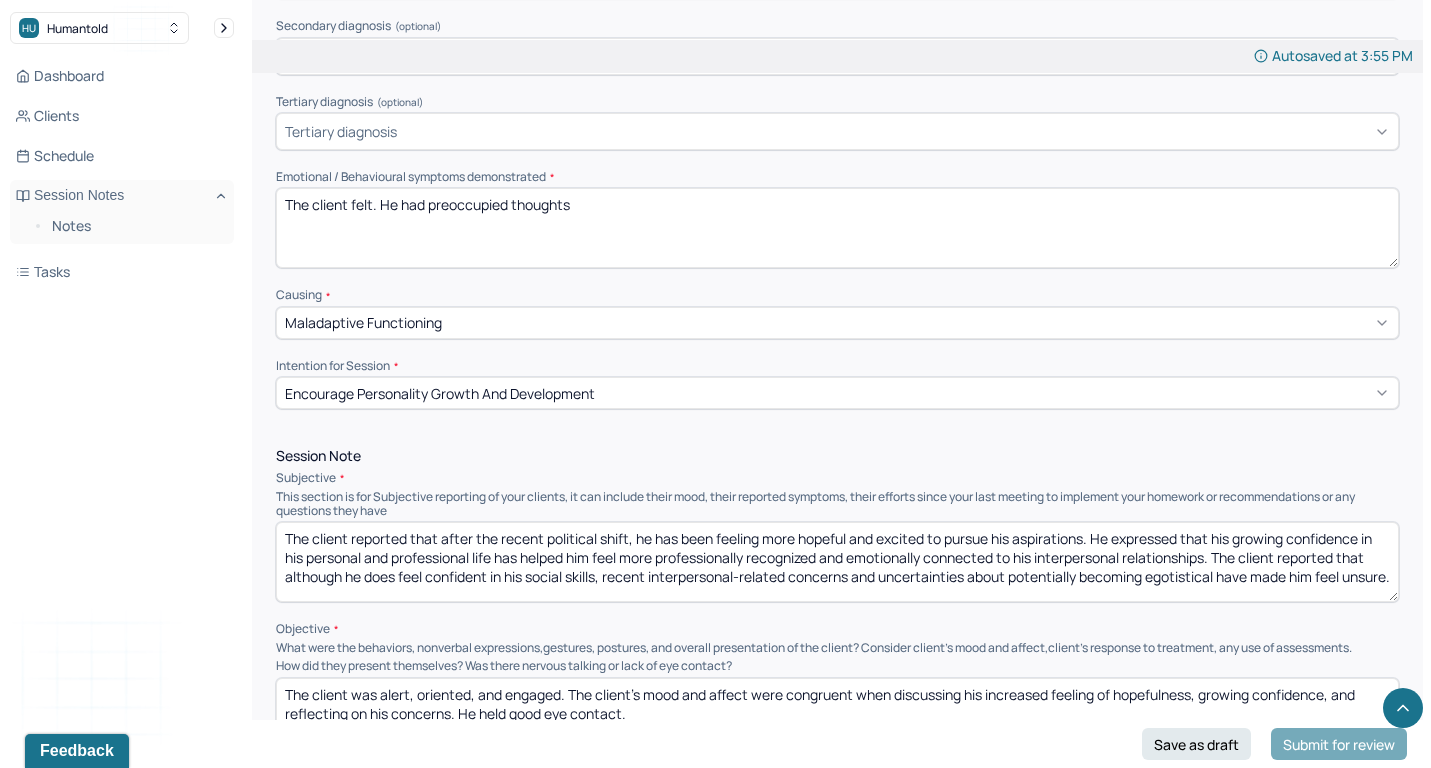 type on "The client felt. He had preoccupied thoughts" 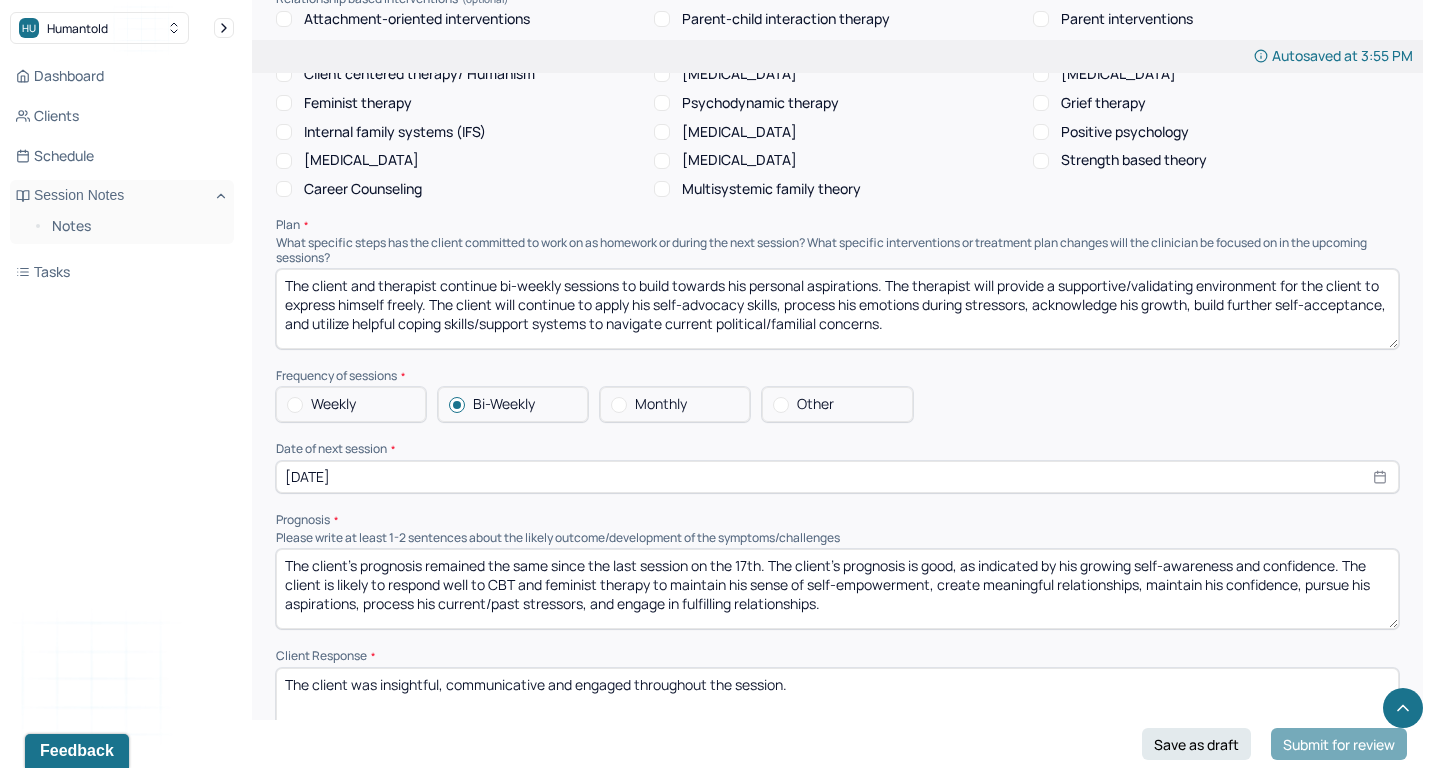 scroll, scrollTop: 1933, scrollLeft: 0, axis: vertical 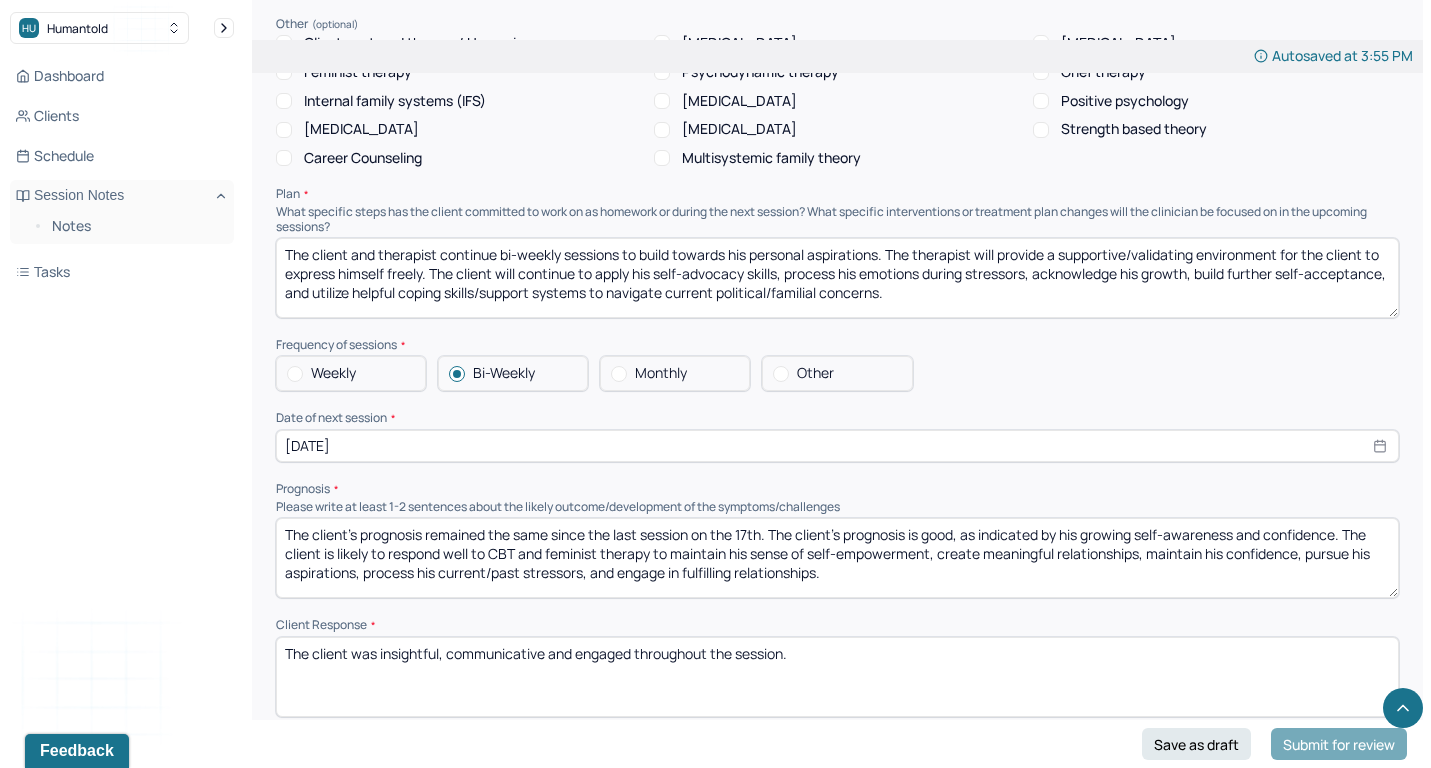 type on "The client reported that" 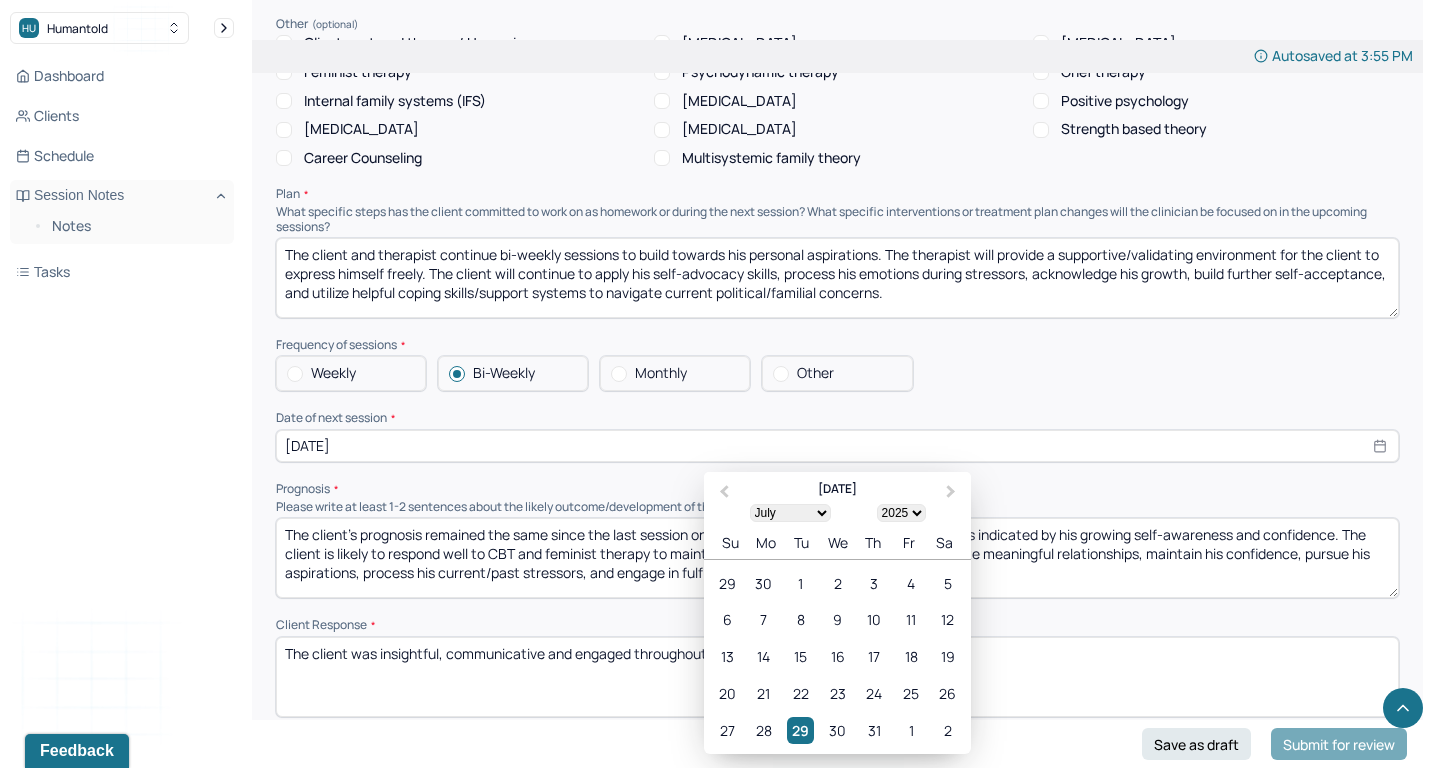 click on "[DATE]" at bounding box center [837, 446] 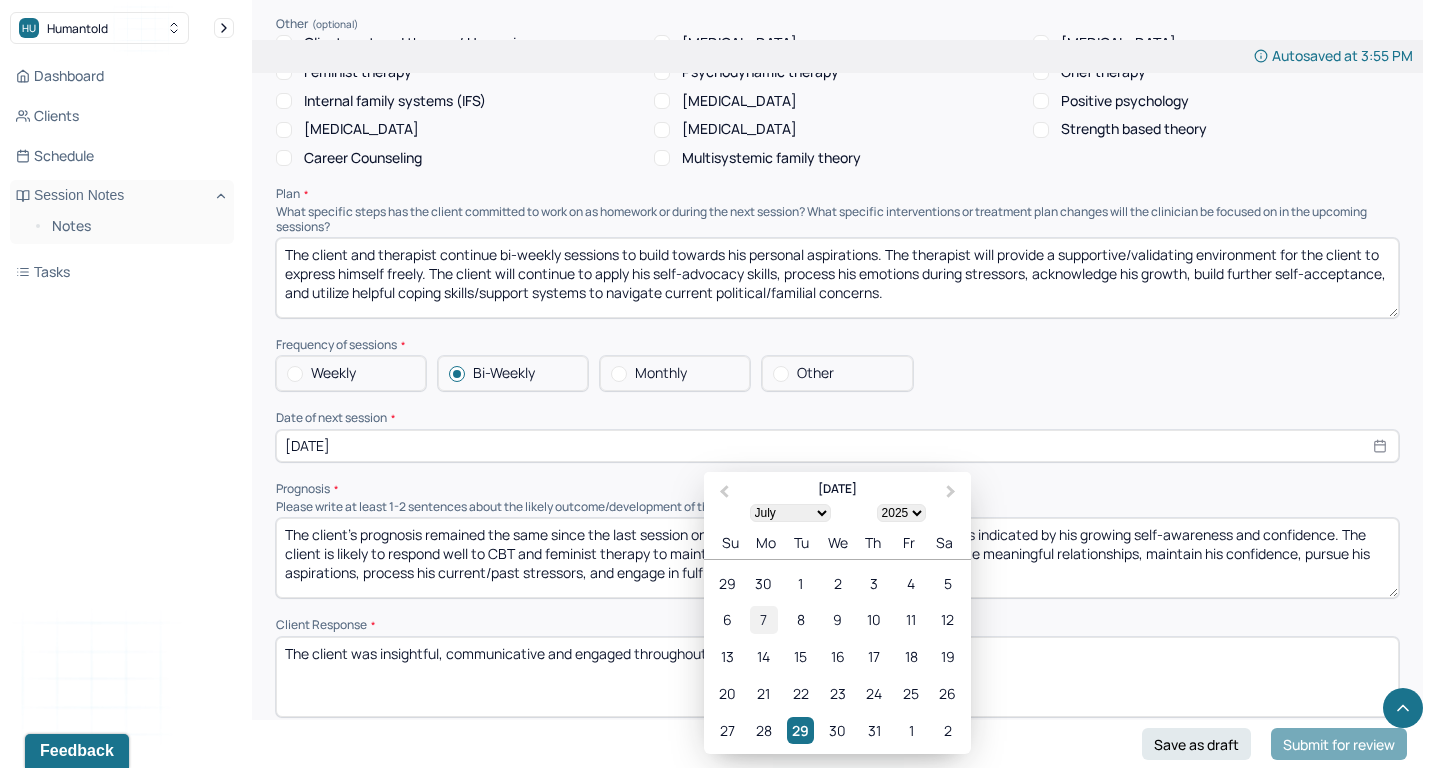 scroll, scrollTop: 1959, scrollLeft: 0, axis: vertical 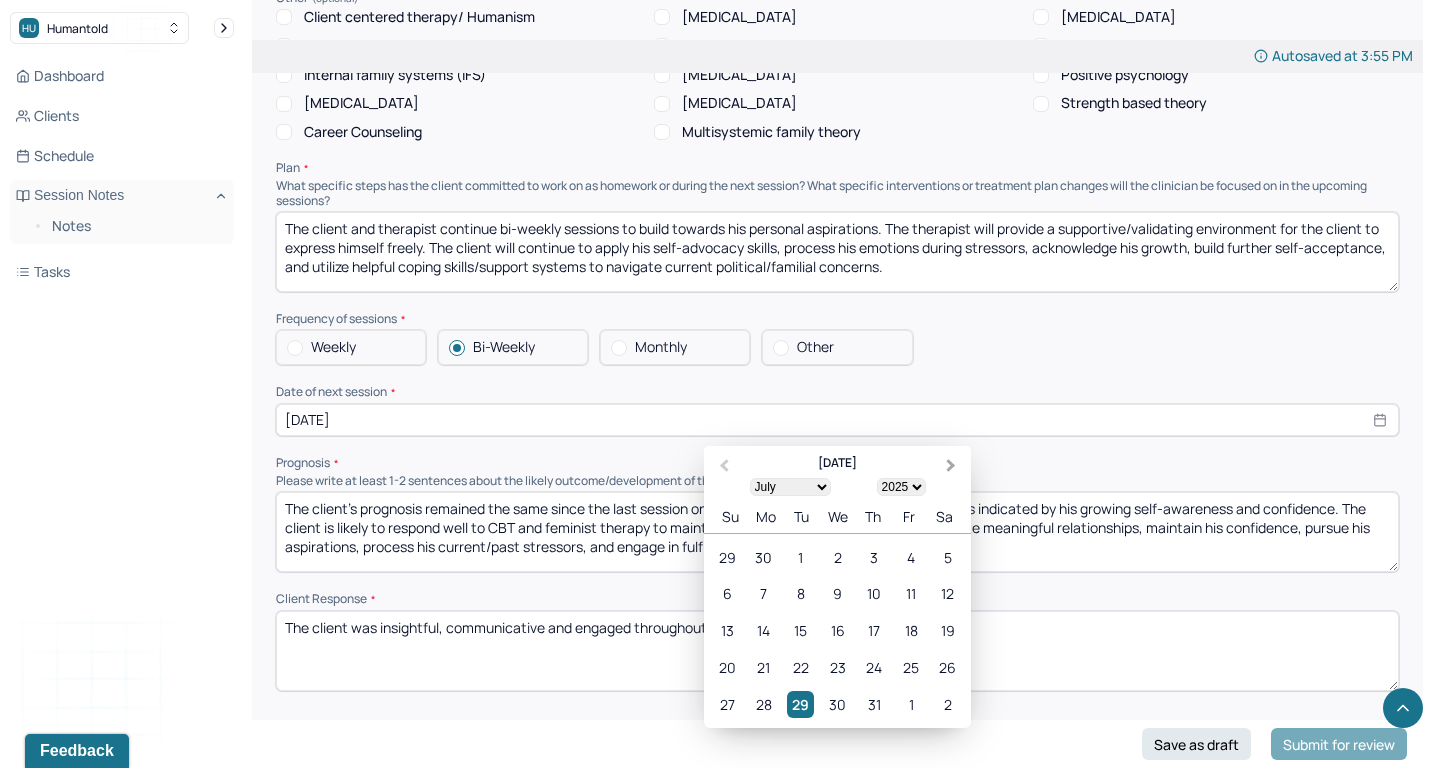 click on "Next Month" at bounding box center [953, 467] 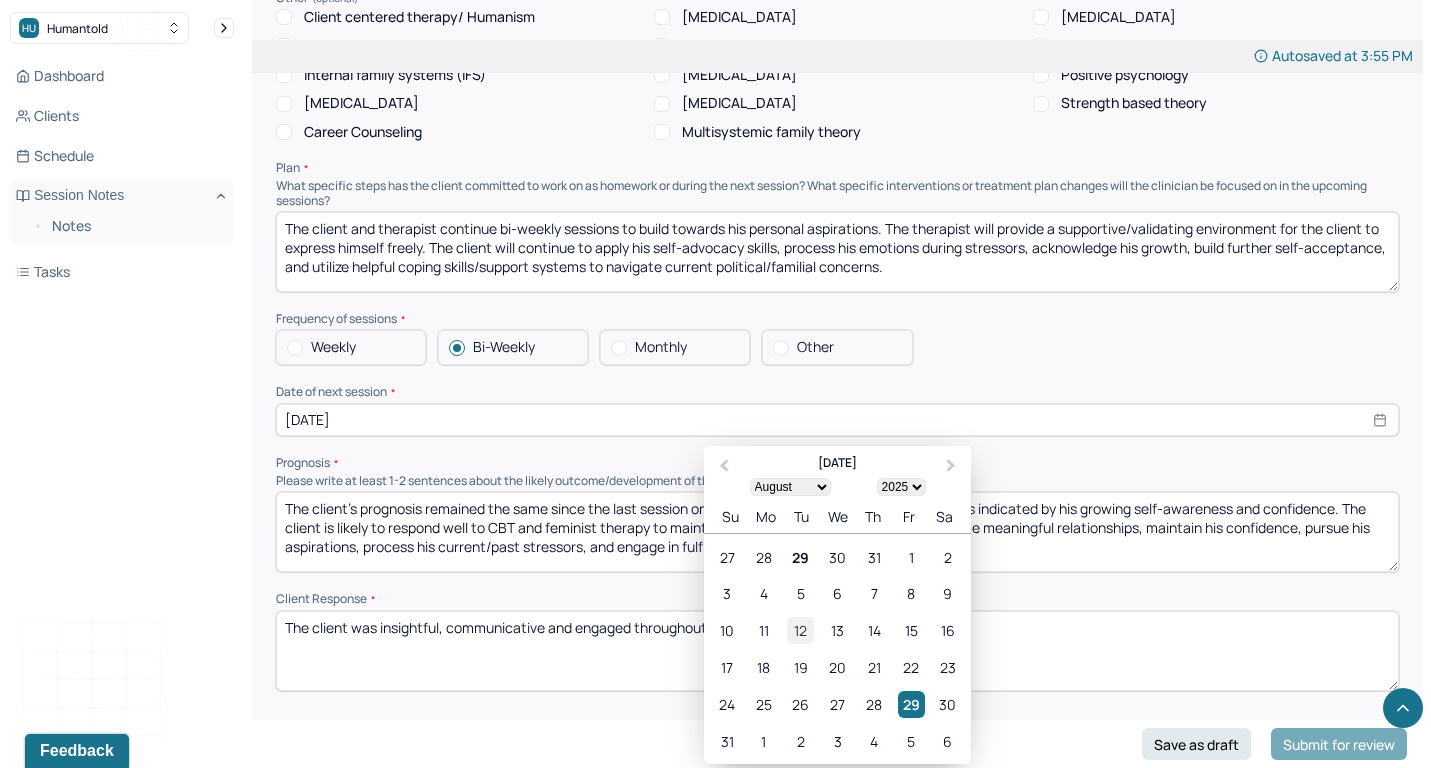 click on "12" at bounding box center [800, 630] 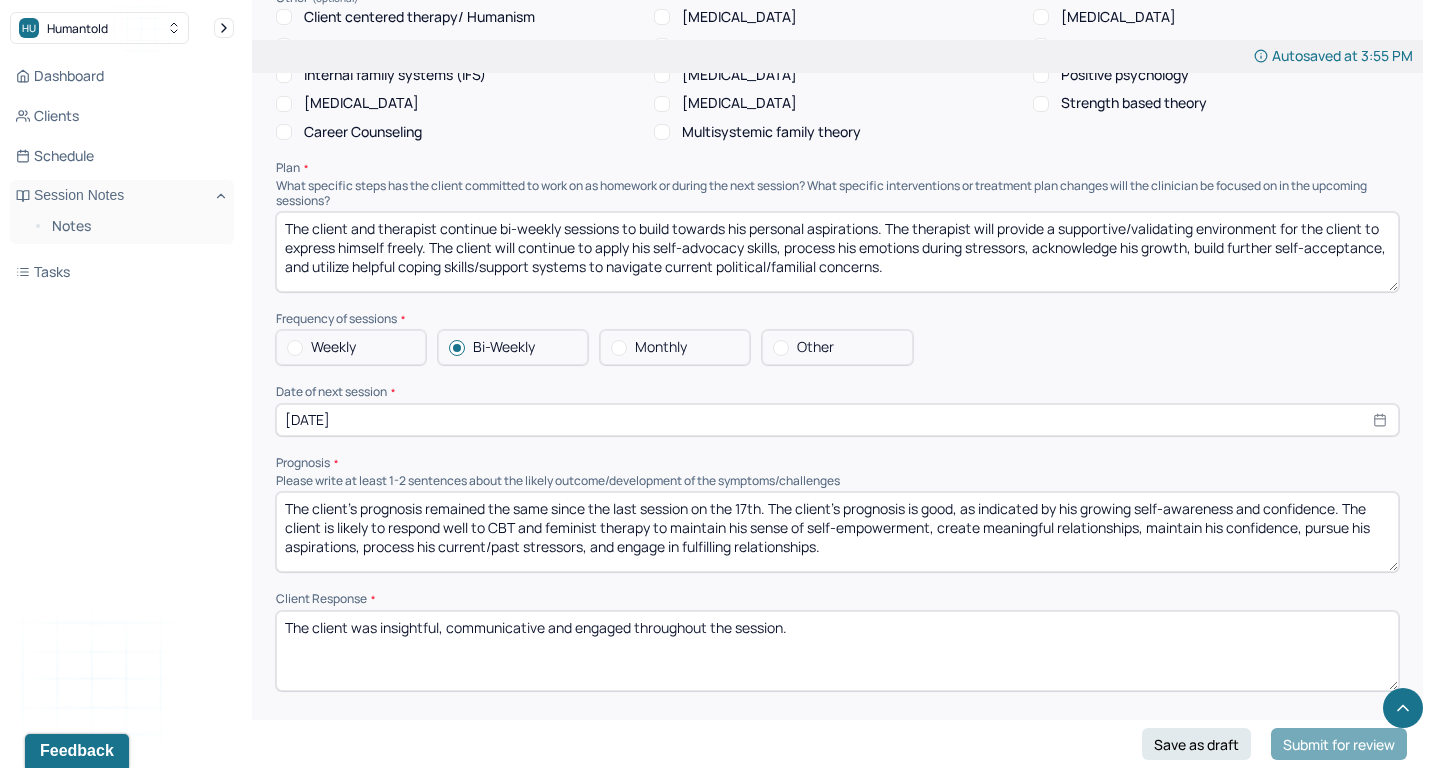 click on "[DATE]" at bounding box center [837, 420] 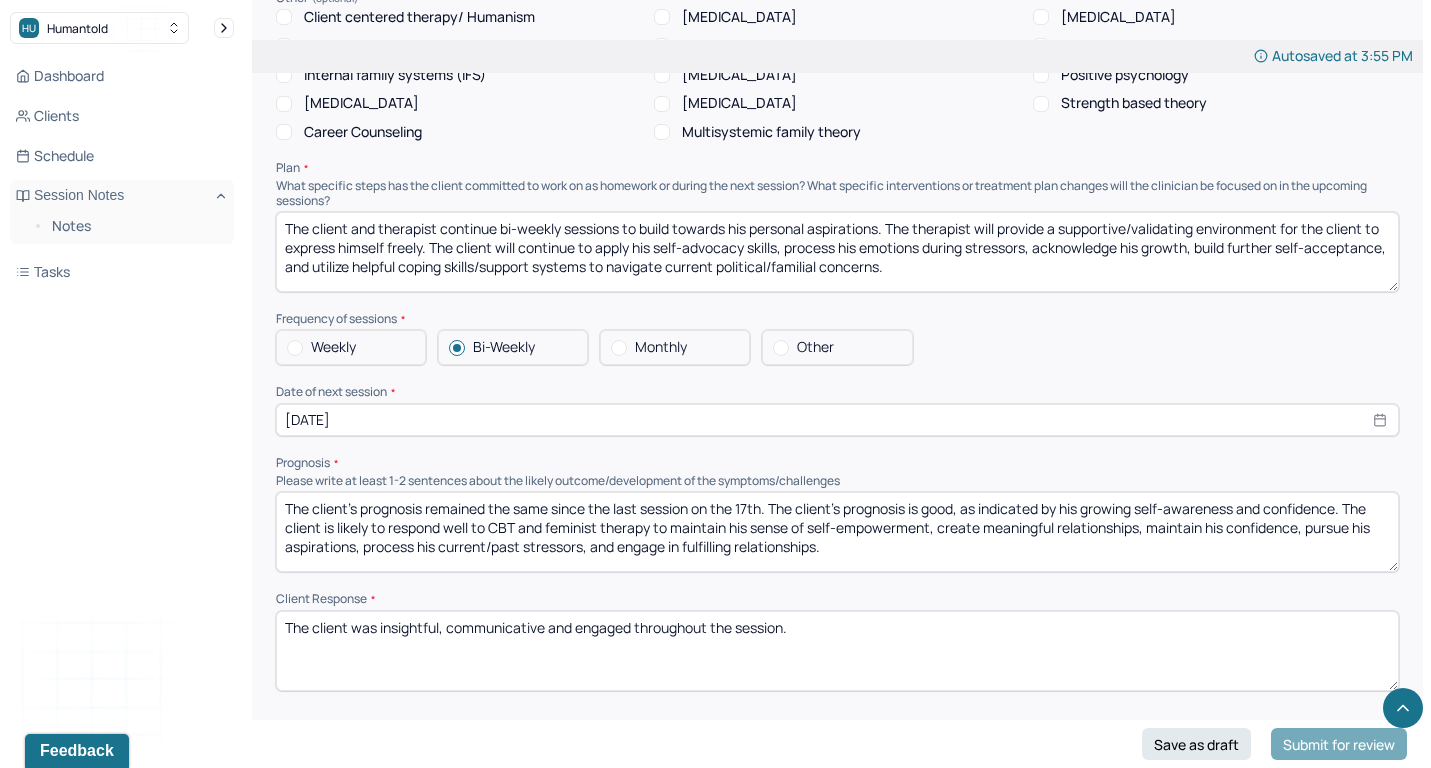 click on "The client's prognosis remained the same since the last session on the 17th. The client's prognosis is good, as indicated by his growing self-awareness and confidence. The client is likely to respond well to CBT and feminist therapy to maintain his sense of self-empowerment, create meaningful relationships, maintain his confidence, pursue his aspirations, process his current/past stressors, and engage in fulfilling relationships." at bounding box center [837, 532] 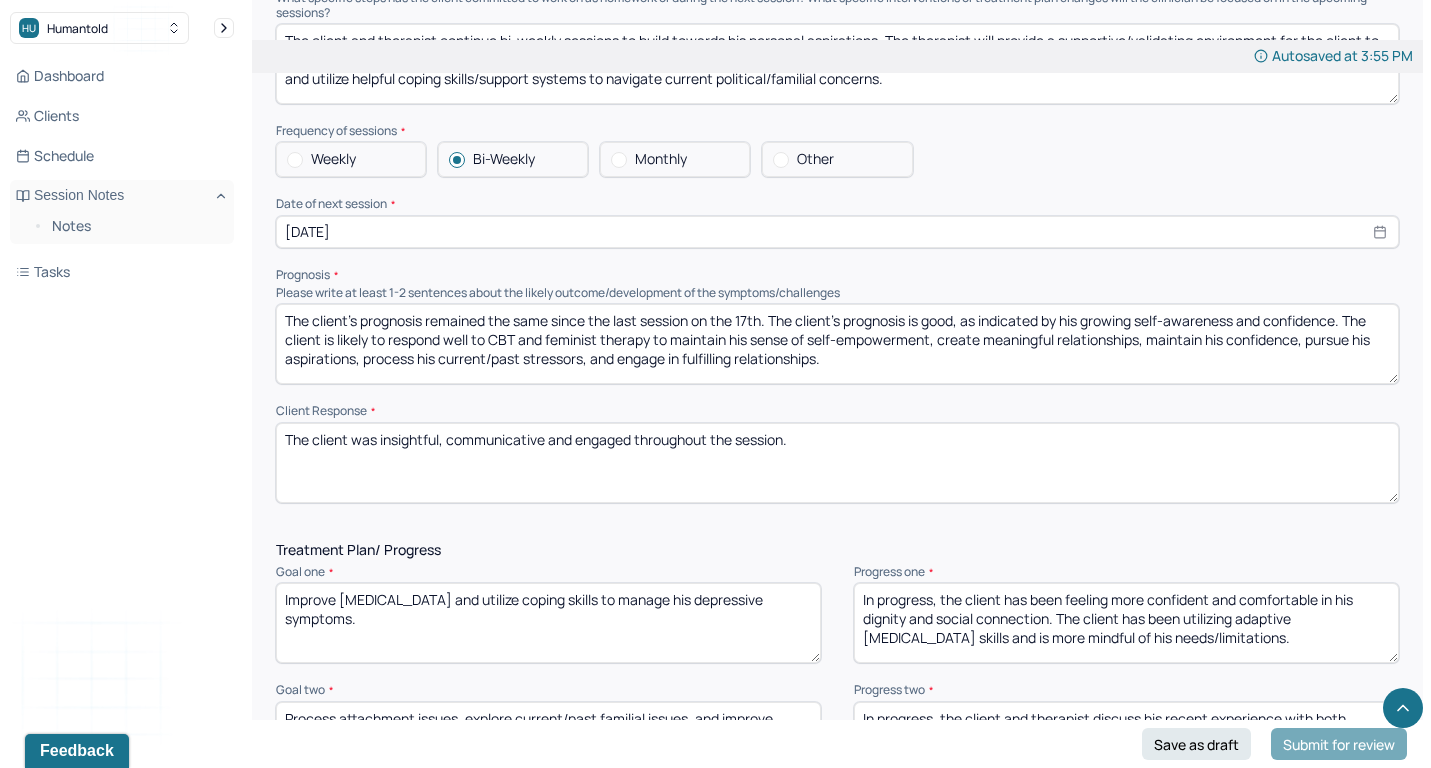scroll, scrollTop: 2243, scrollLeft: 0, axis: vertical 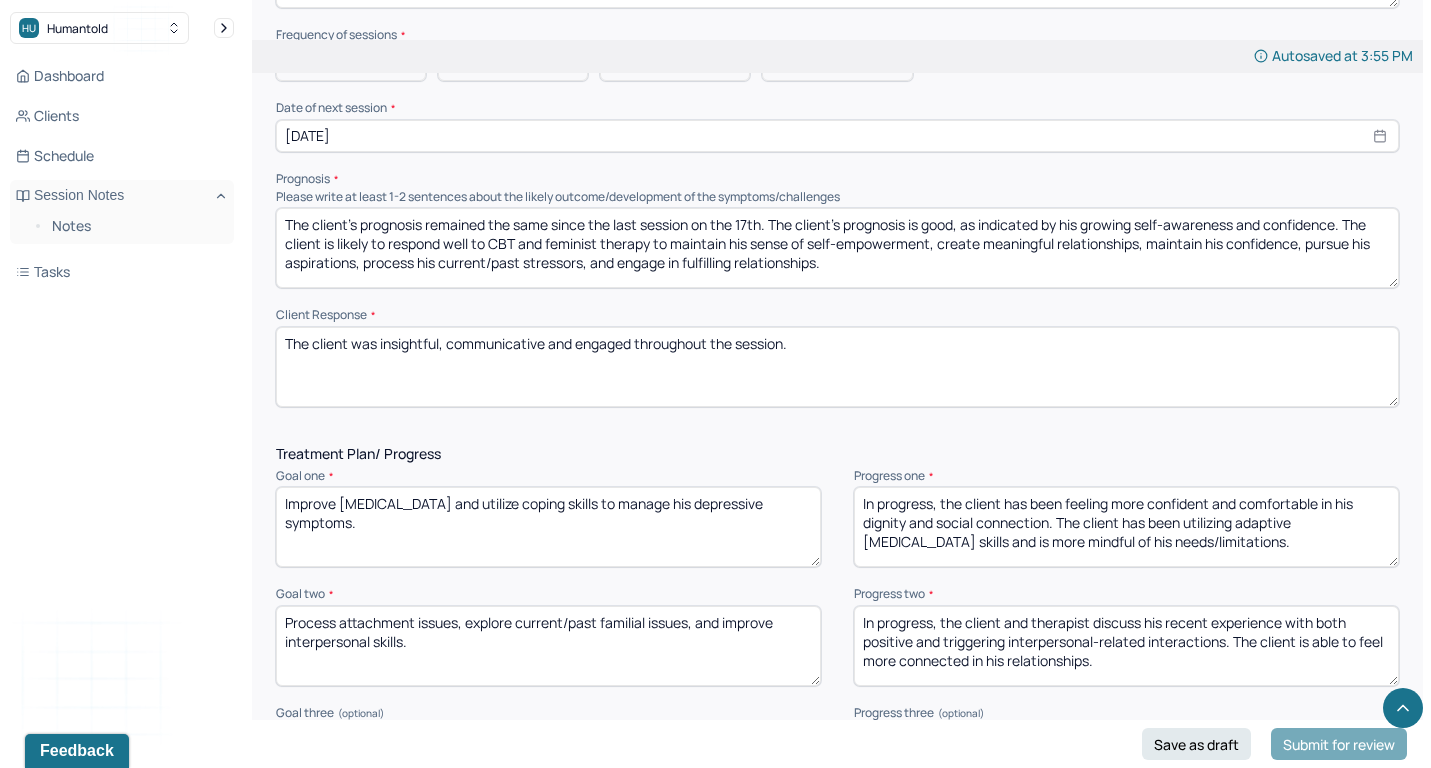 drag, startPoint x: 940, startPoint y: 469, endPoint x: 1048, endPoint y: 559, distance: 140.58449 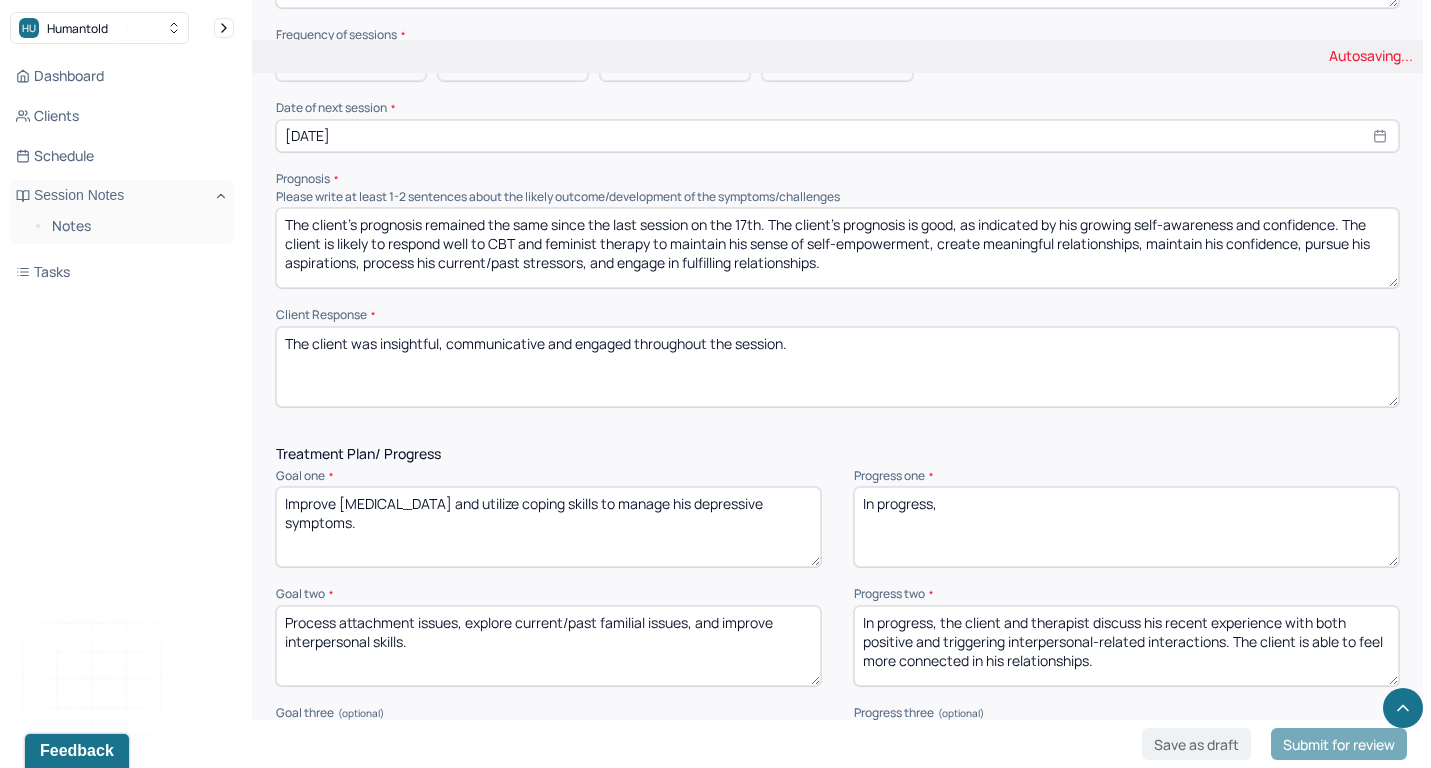 type on "In progress," 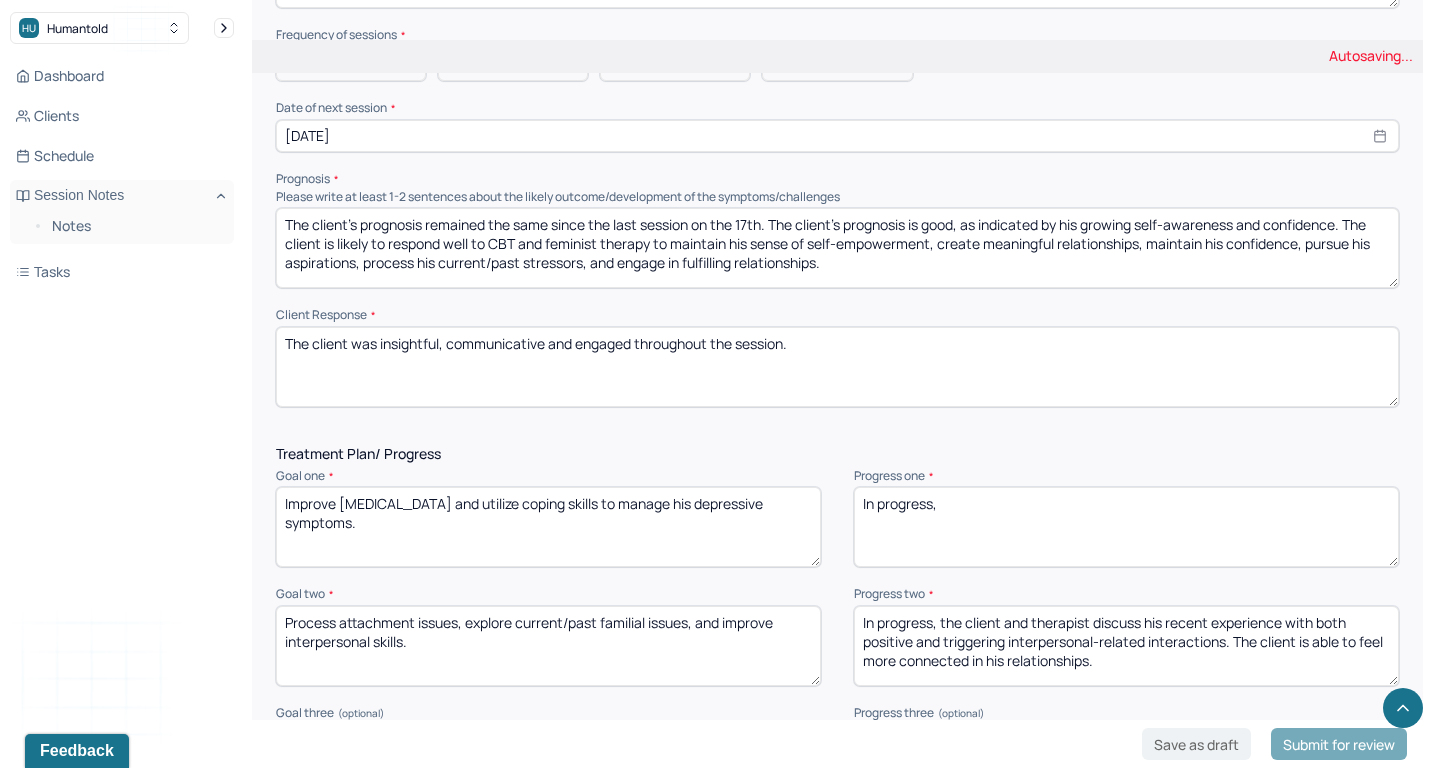 drag, startPoint x: 944, startPoint y: 587, endPoint x: 1103, endPoint y: 697, distance: 193.34166 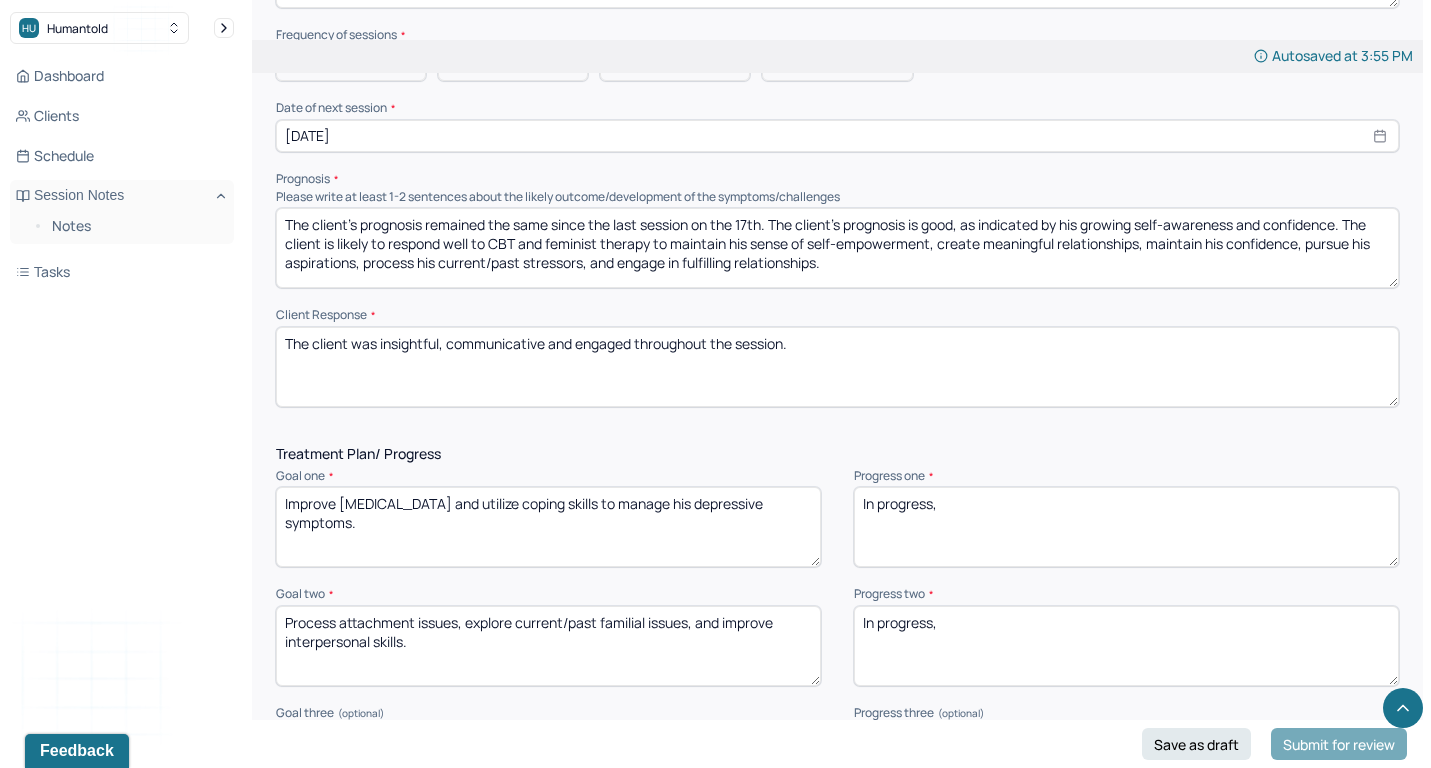 scroll, scrollTop: 2447, scrollLeft: 0, axis: vertical 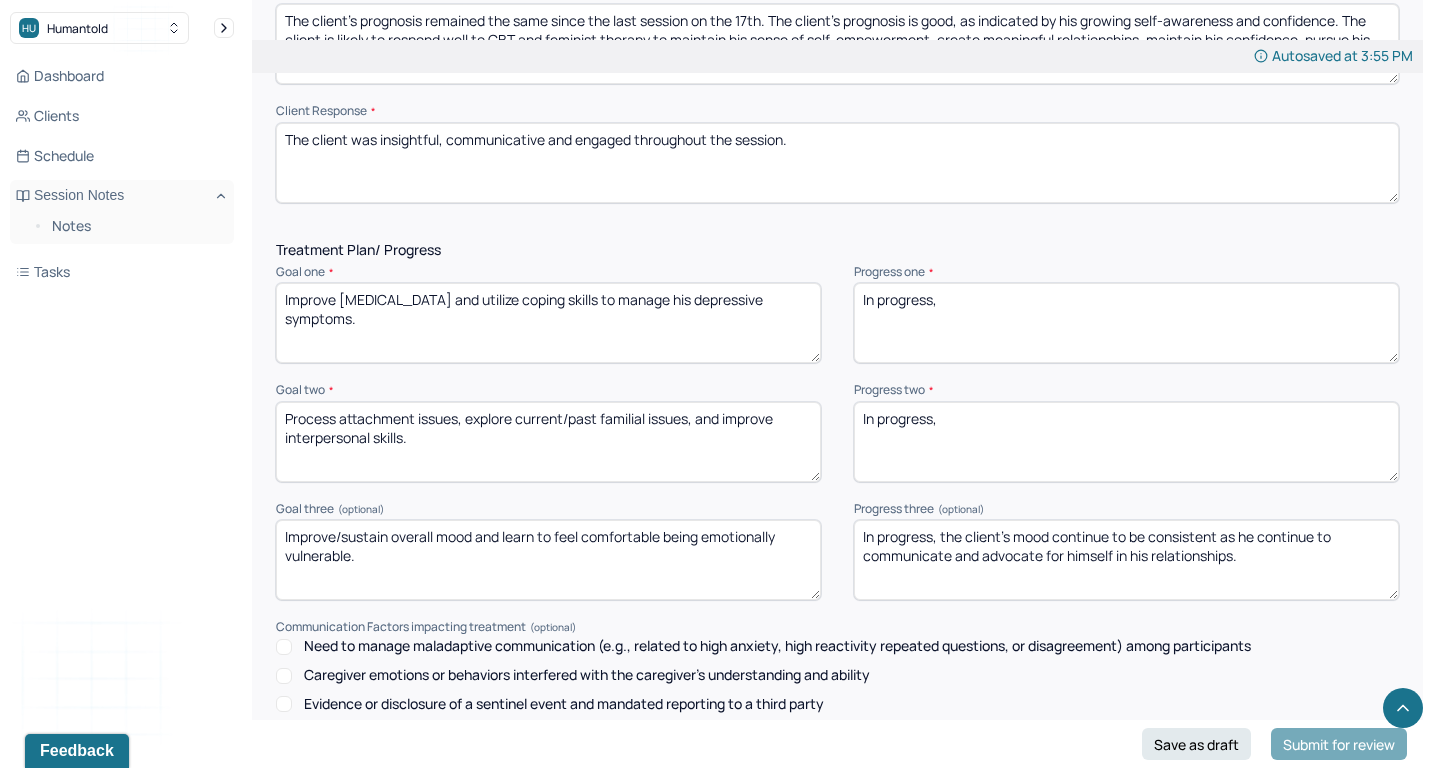 type on "In progress," 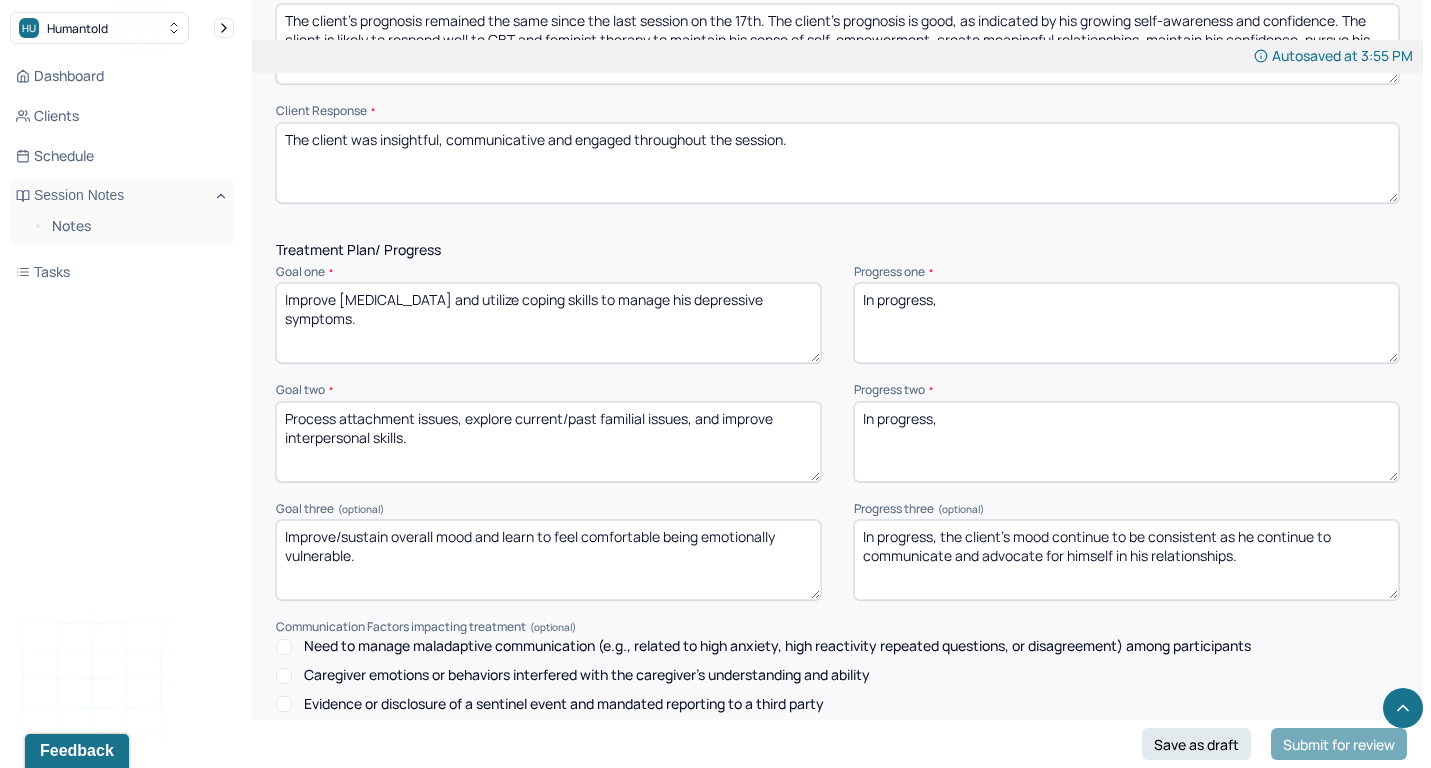drag, startPoint x: 940, startPoint y: 498, endPoint x: 1039, endPoint y: 557, distance: 115.24756 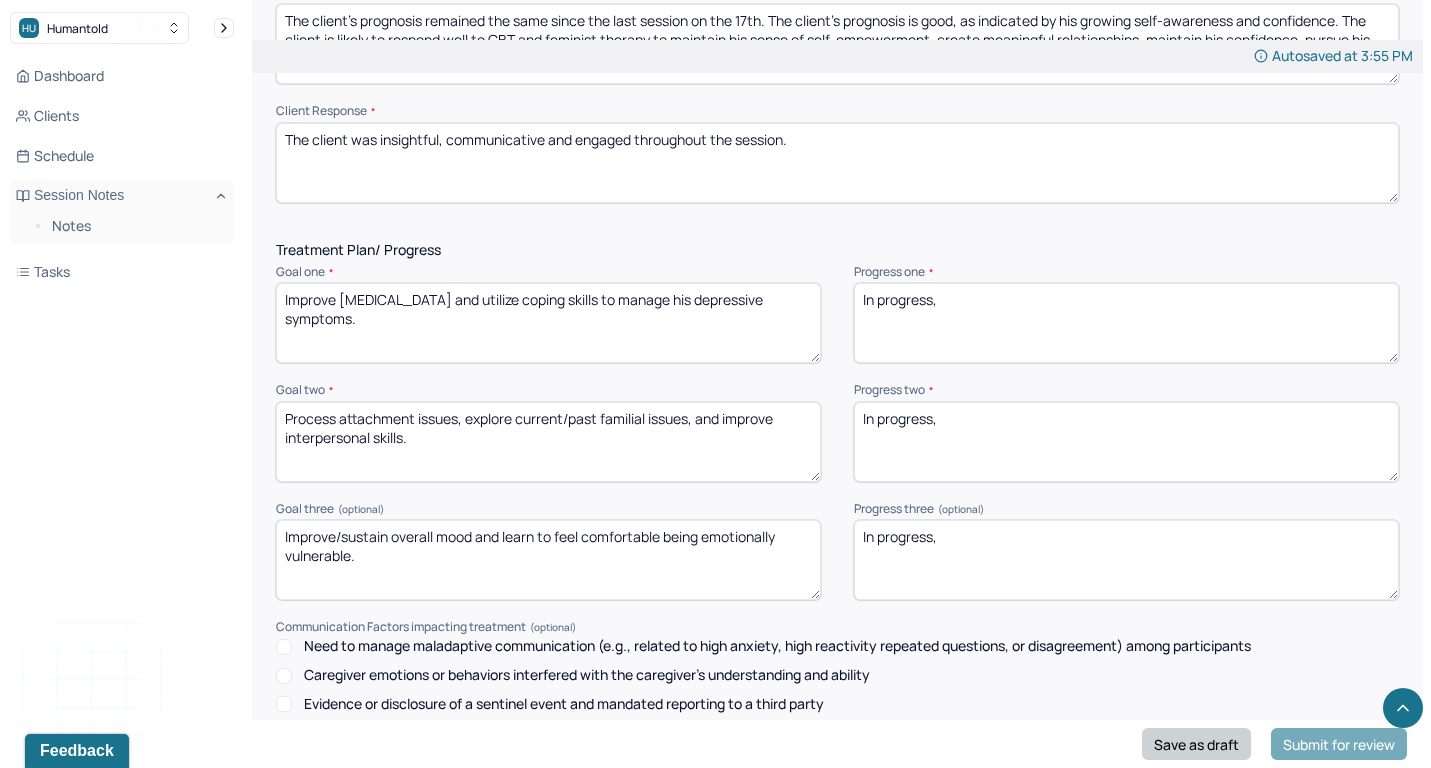type on "In progress," 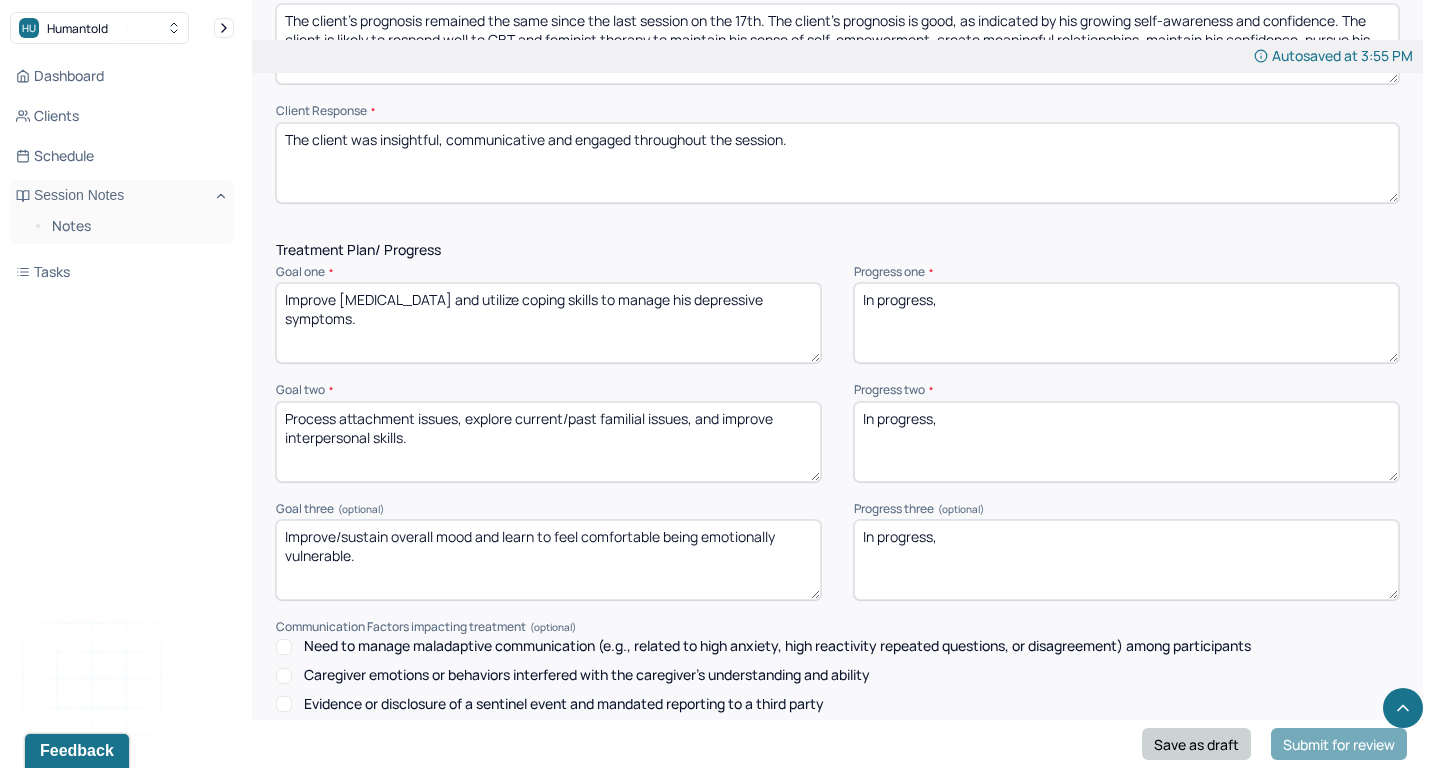 click on "Save as draft" at bounding box center (1196, 744) 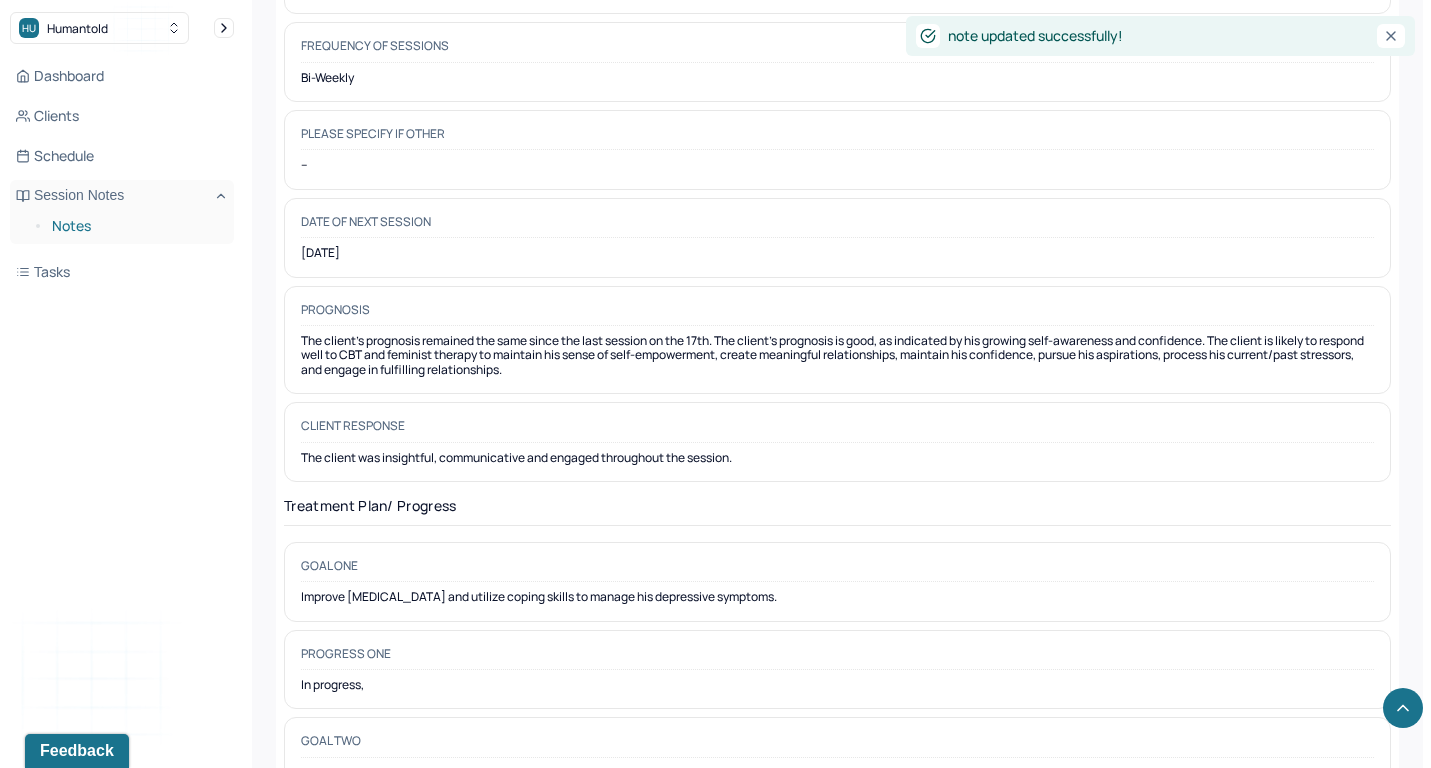 click on "Notes" at bounding box center (135, 226) 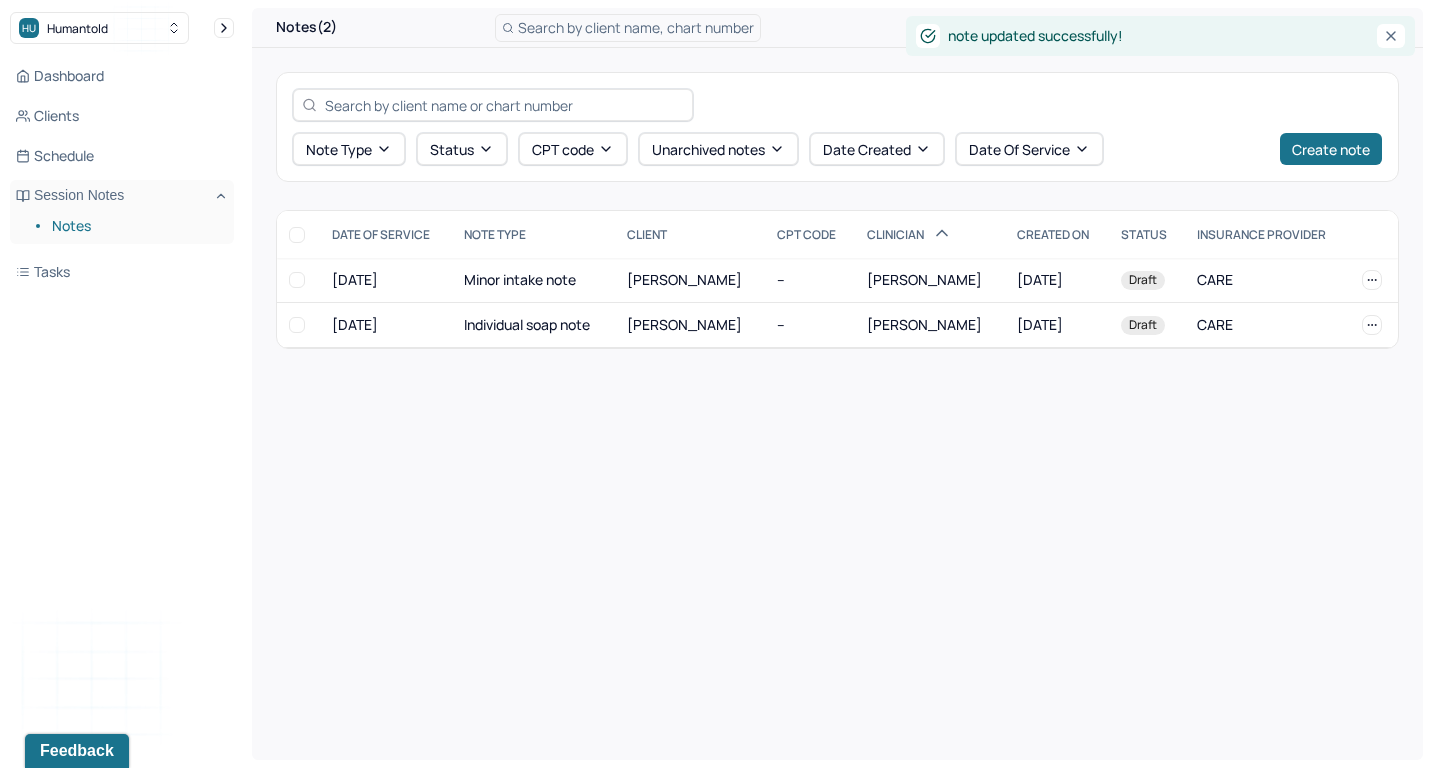 scroll, scrollTop: 0, scrollLeft: 0, axis: both 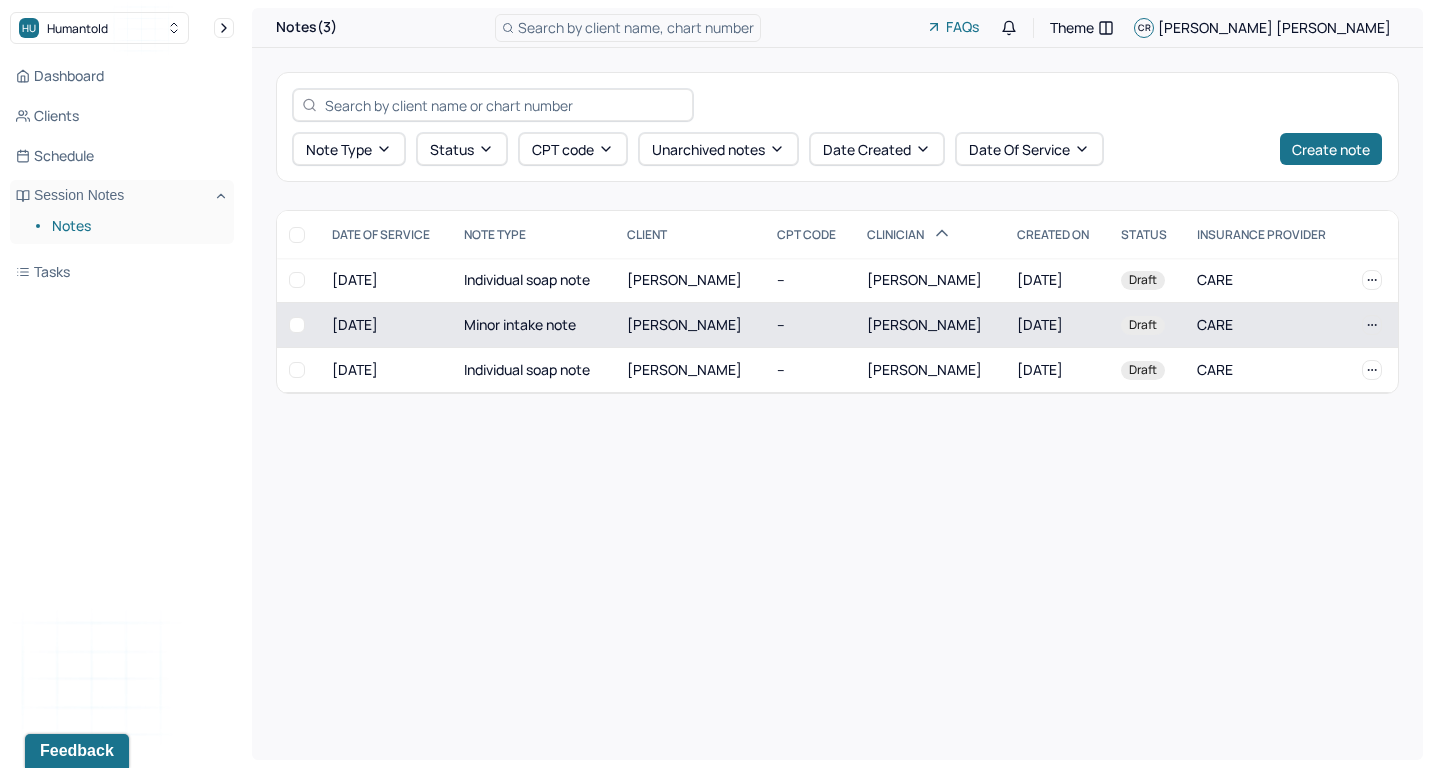 click on "--" at bounding box center [810, 325] 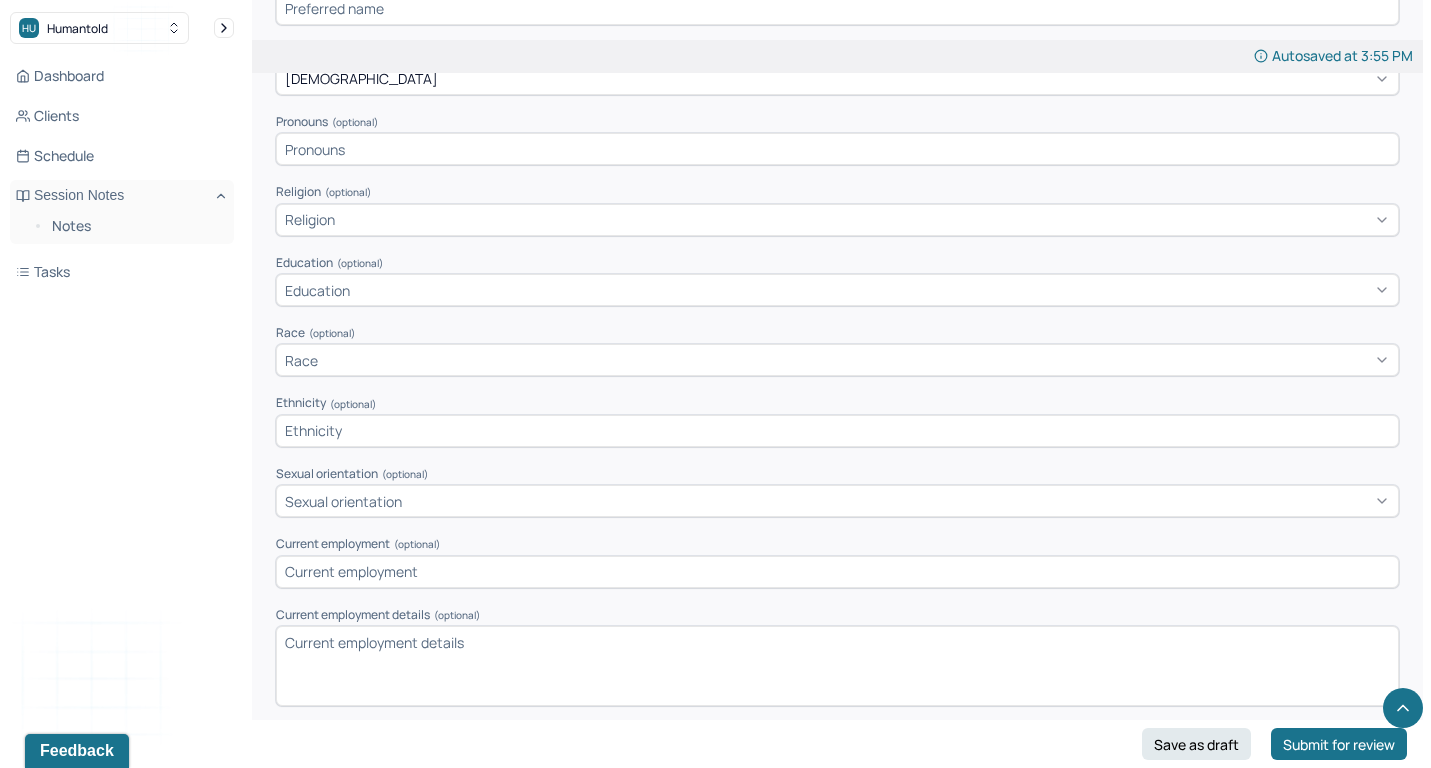 scroll, scrollTop: 788, scrollLeft: 0, axis: vertical 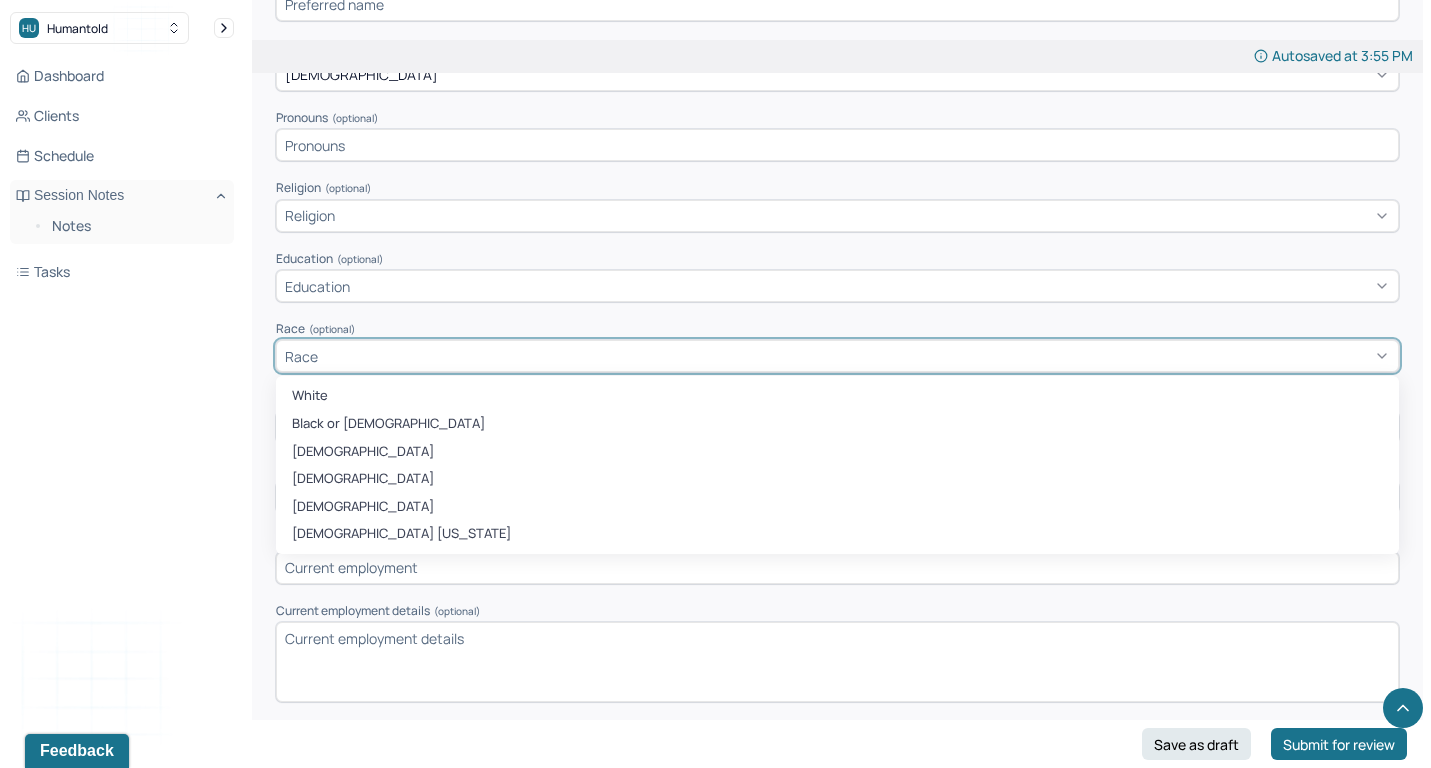 click on "Race" at bounding box center [837, 356] 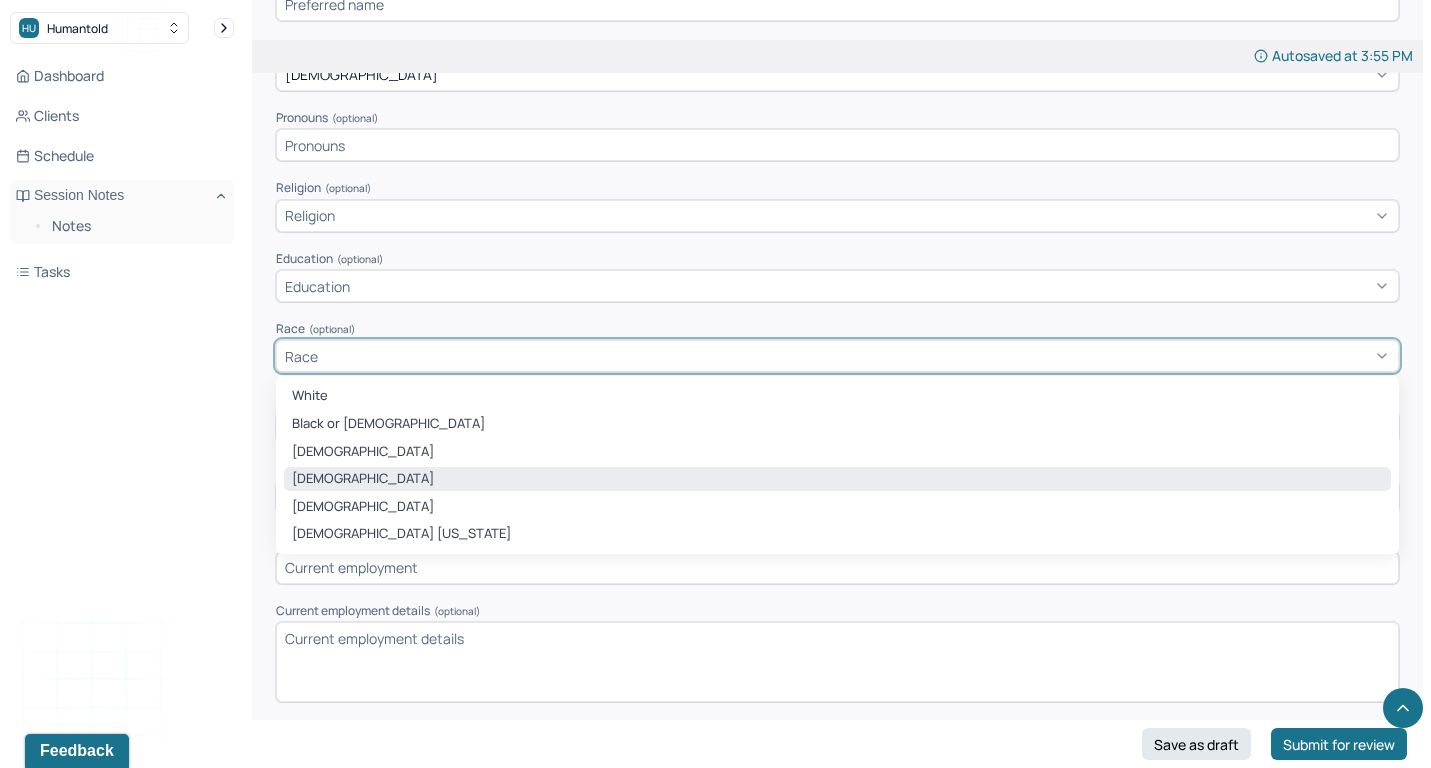 click on "[DEMOGRAPHIC_DATA]" at bounding box center [837, 479] 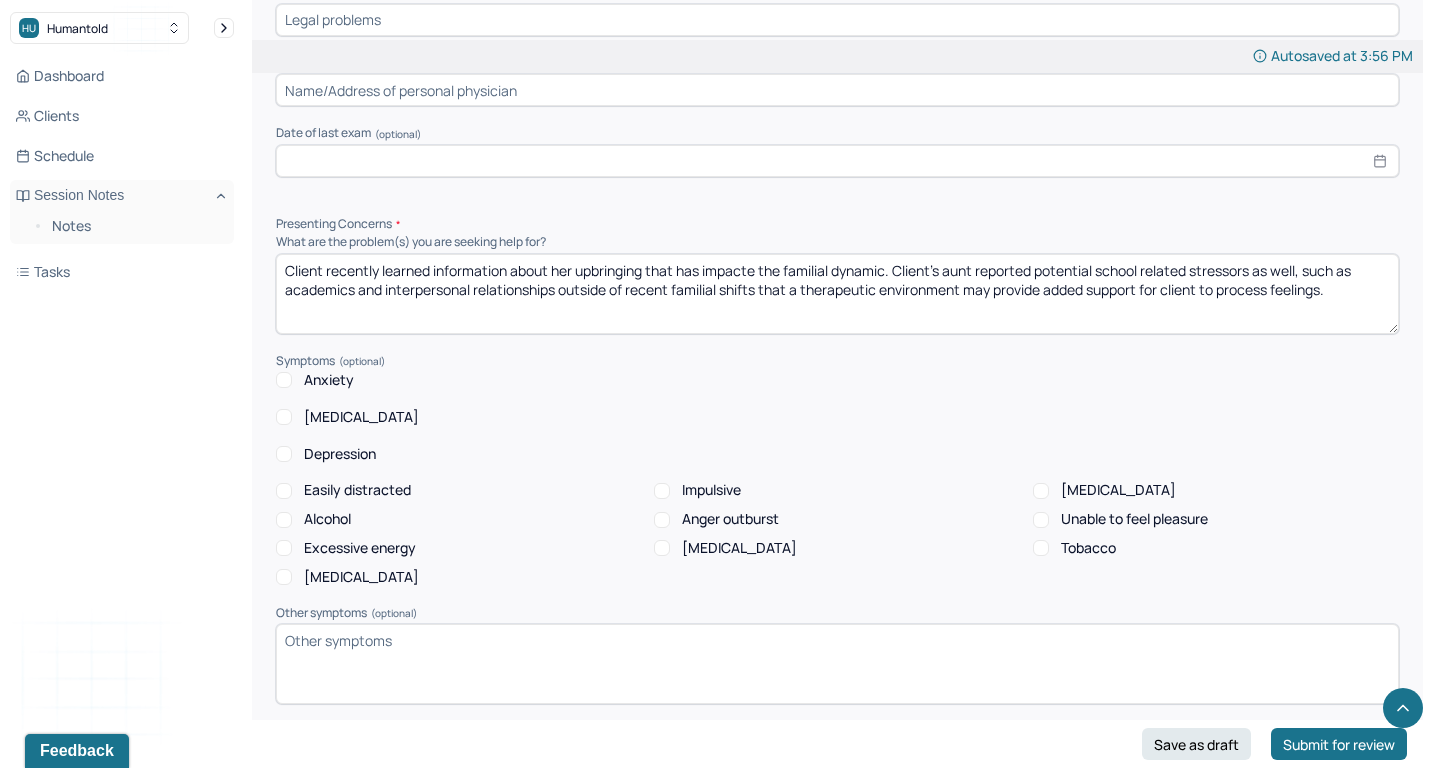scroll, scrollTop: 1807, scrollLeft: 0, axis: vertical 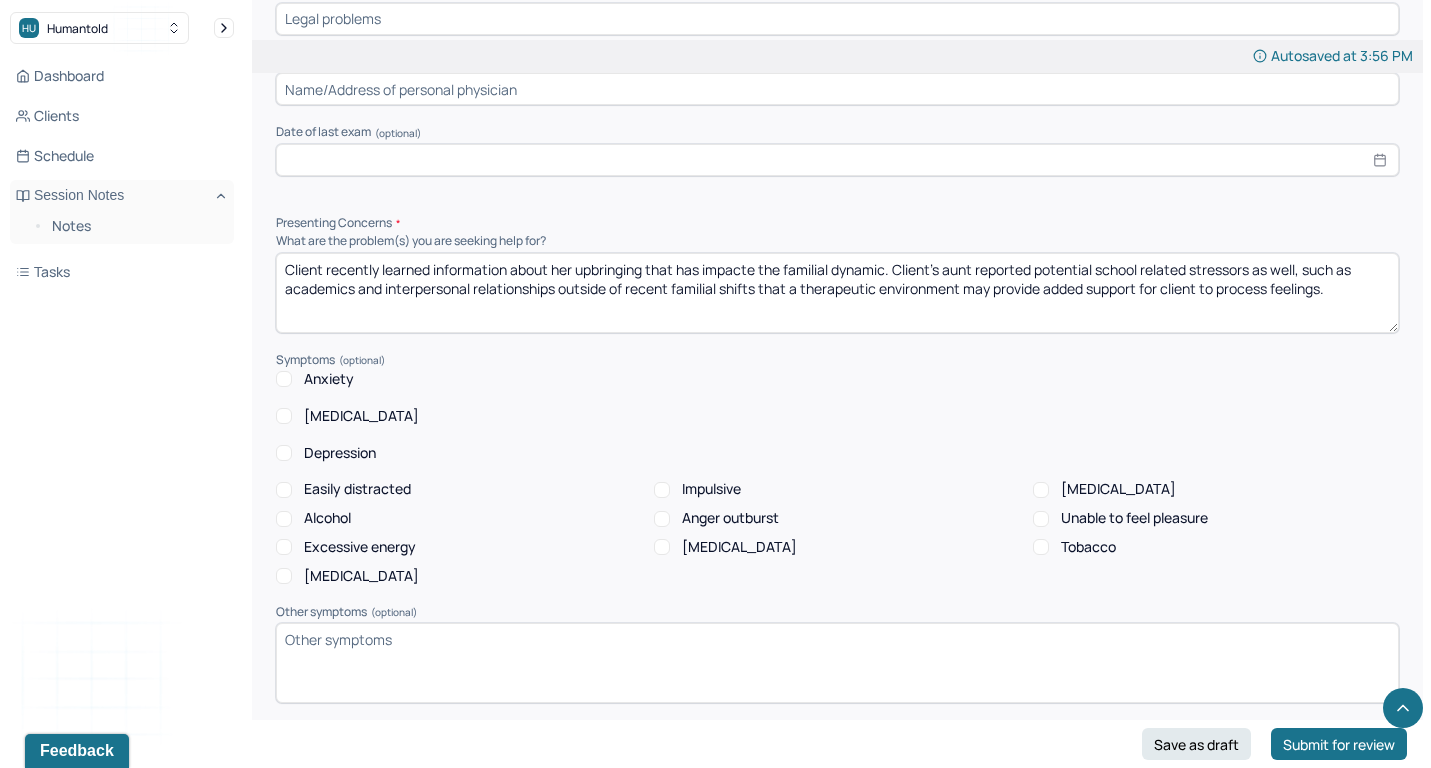 click on "Client recently learned information about her upbringing that has impacte the familial dynamic. Client's aunt reported potential school related stressors as well, such as academics and interpersonal relationships outside of recent familial shifts that a therapeutic environment may provide added support for client to process feelings." at bounding box center [837, 293] 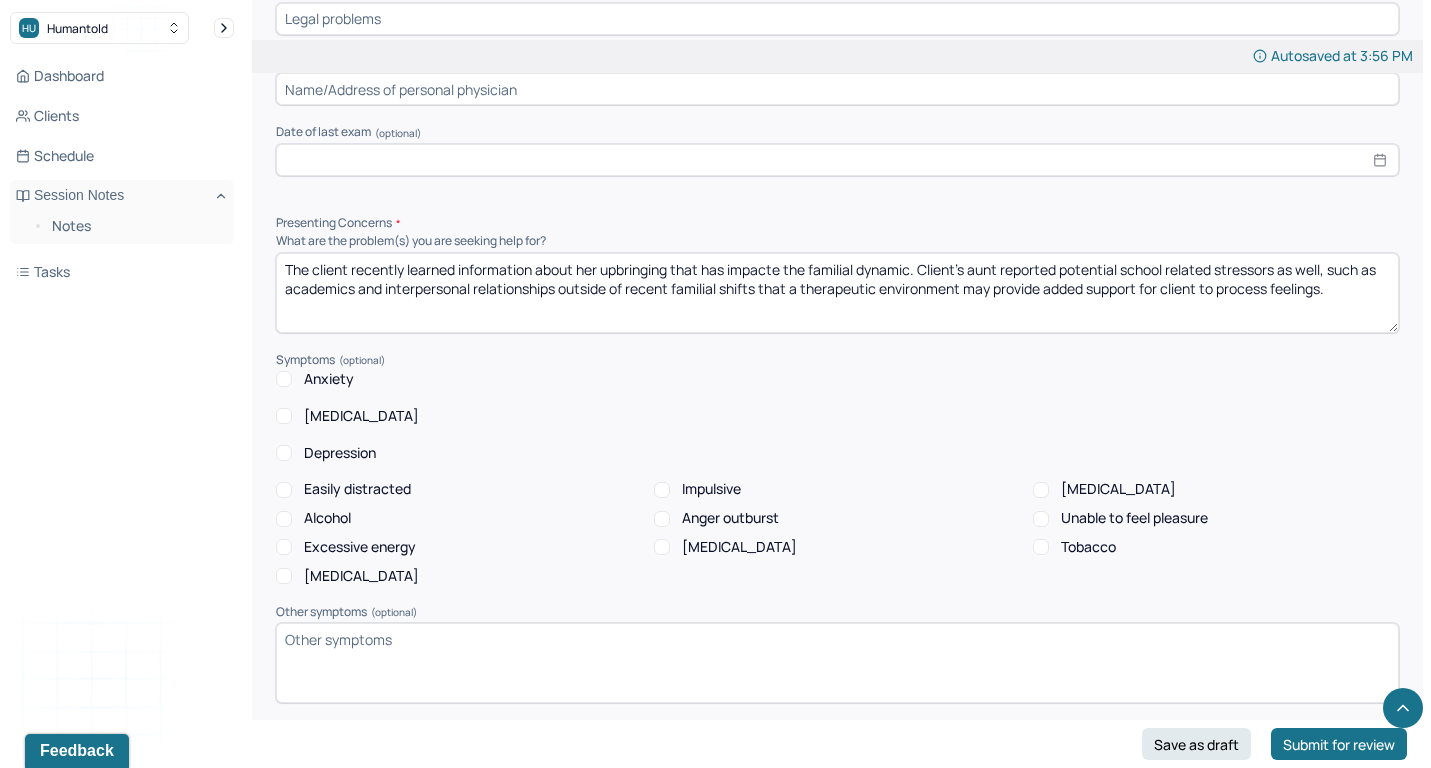 click on "The client recently learned information about her upbringing that has impacte the familial dynamic. Client's aunt reported potential school related stressors as well, such as academics and interpersonal relationships outside of recent familial shifts that a therapeutic environment may provide added support for client to process feelings." at bounding box center (837, 293) 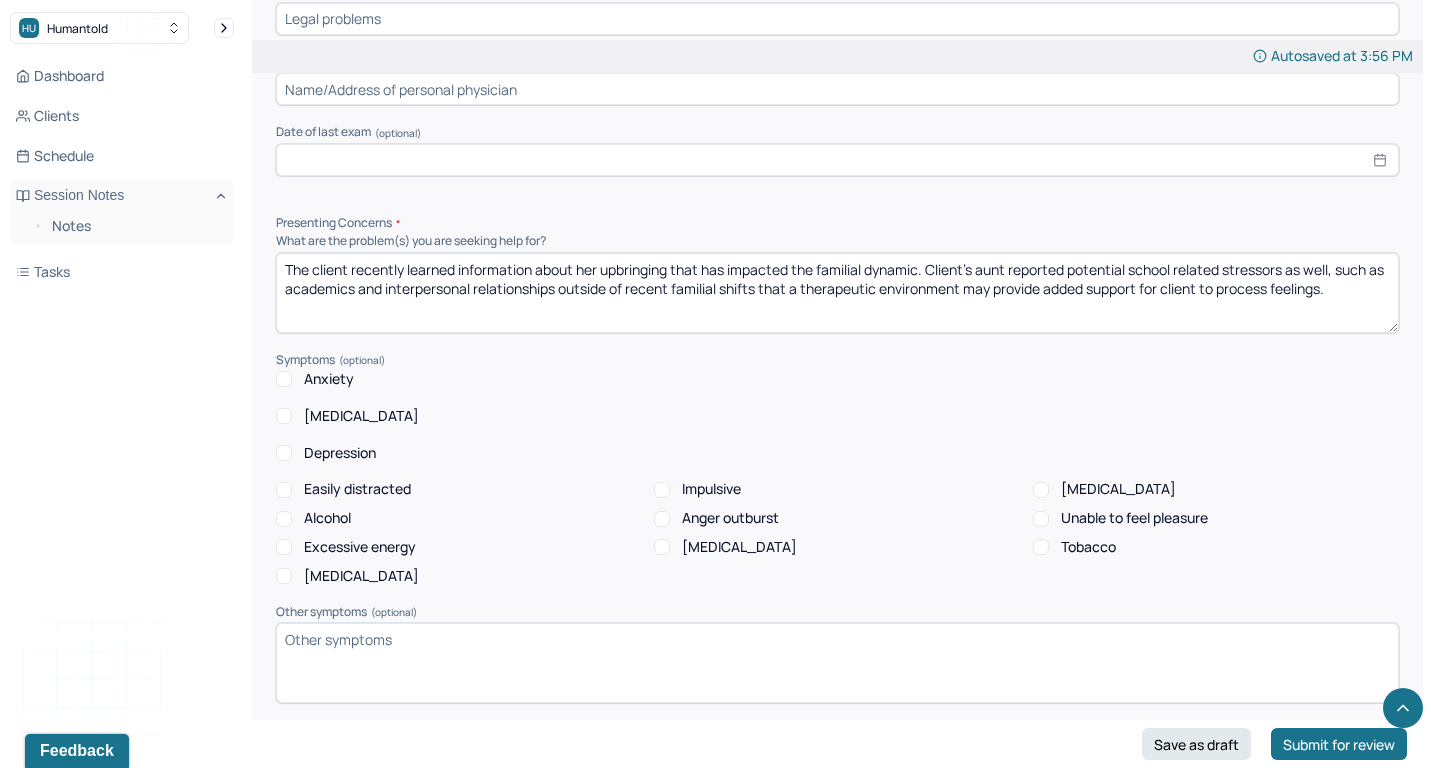click on "The client recently learned information about her upbringing that has impacte the familial dynamic. Client's aunt reported potential school related stressors as well, such as academics and interpersonal relationships outside of recent familial shifts that a therapeutic environment may provide added support for client to process feelings." at bounding box center [837, 293] 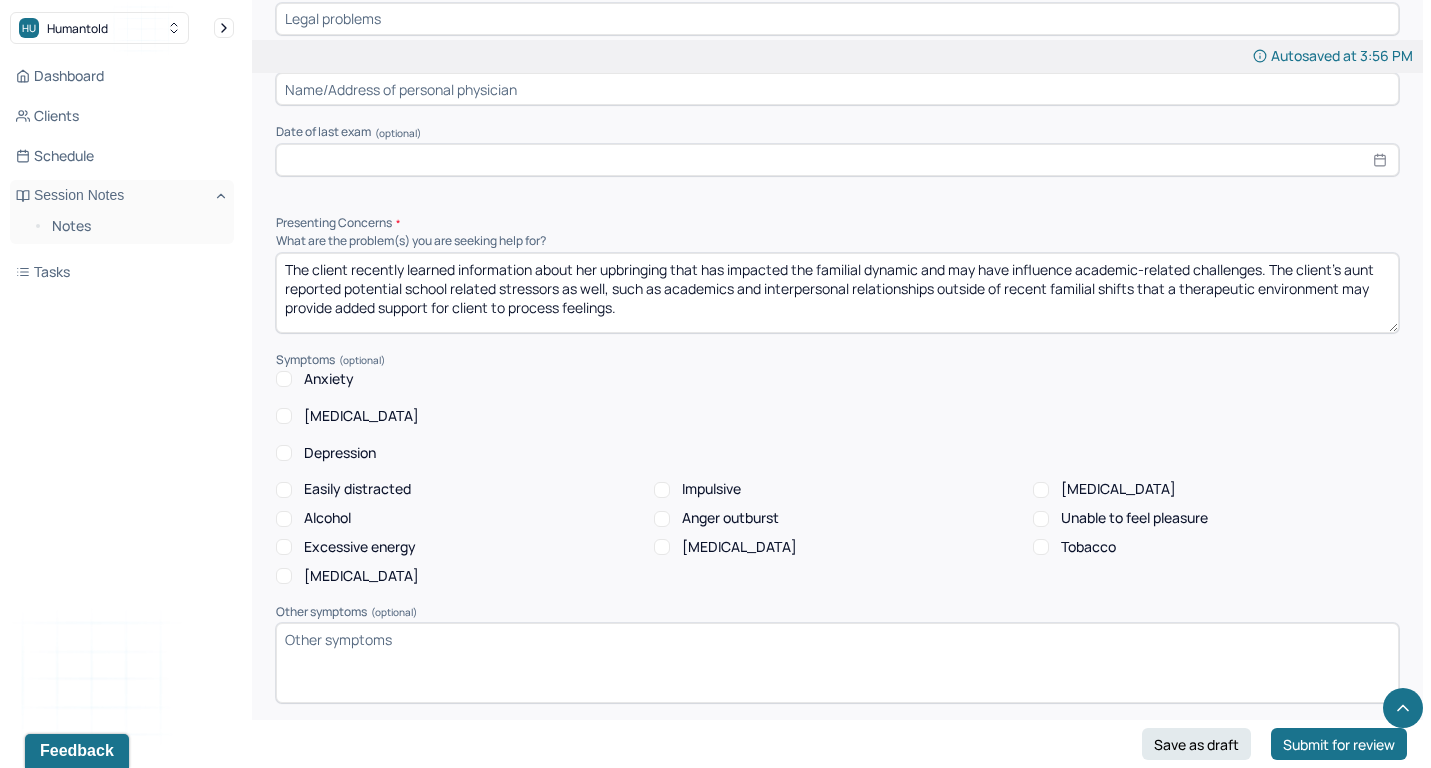 click on "The client recently learned information about her upbringing that has impacted the familial dynamic and may have influence academic-related challenges. The client's aunt reported potential school related stressors as well, such as academics and interpersonal relationships outside of recent familial shifts that a therapeutic environment may provide added support for client to process feelings." at bounding box center (837, 293) 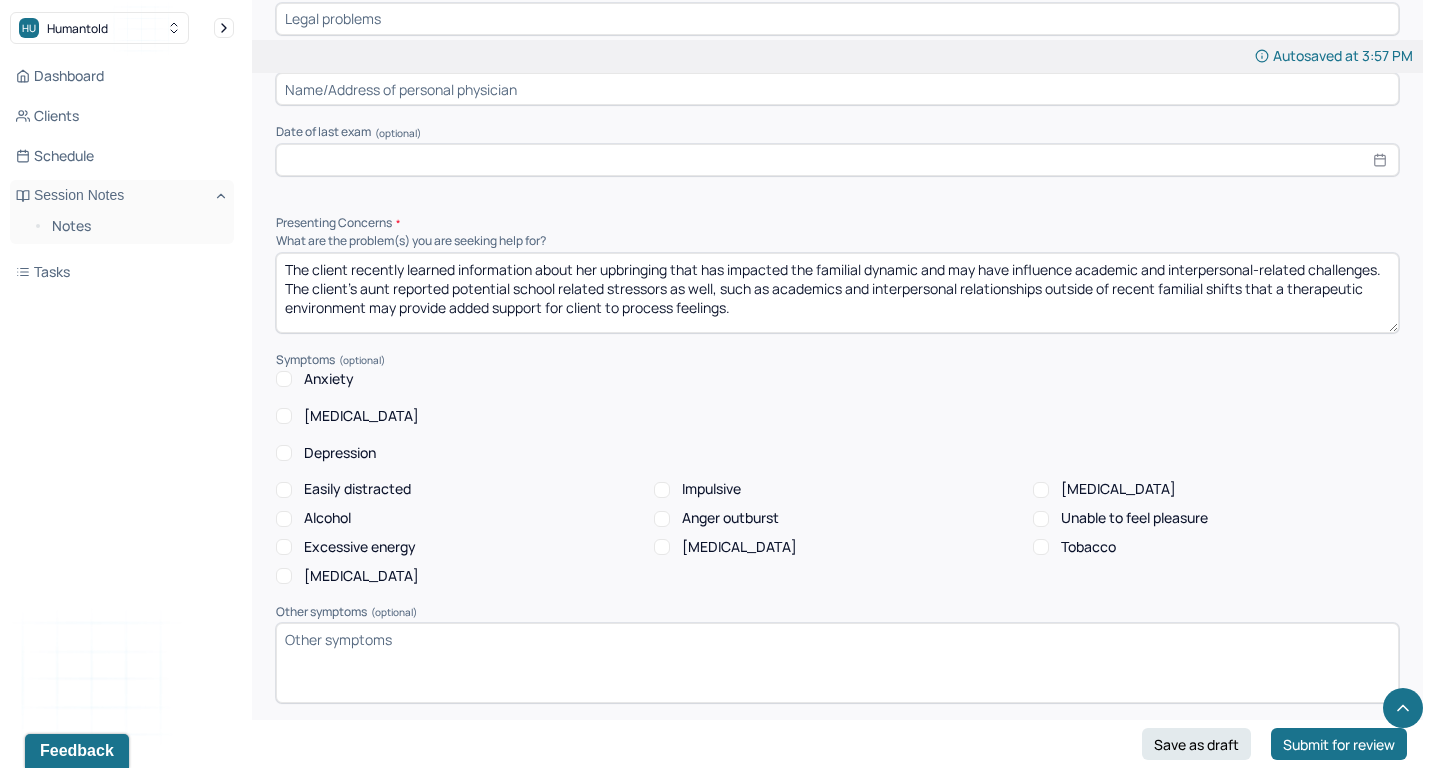 drag, startPoint x: 1141, startPoint y: 247, endPoint x: 663, endPoint y: 278, distance: 479.00418 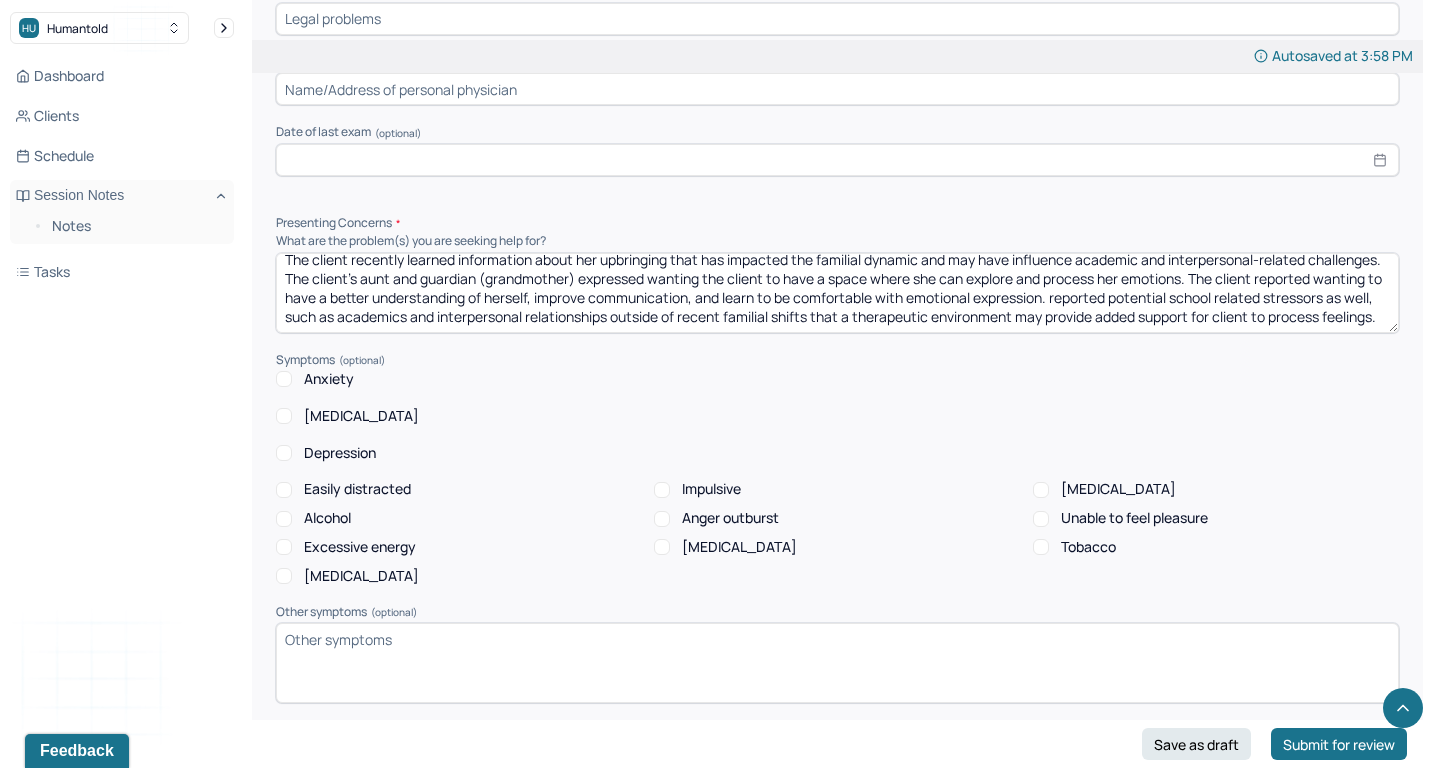 scroll, scrollTop: 28, scrollLeft: 0, axis: vertical 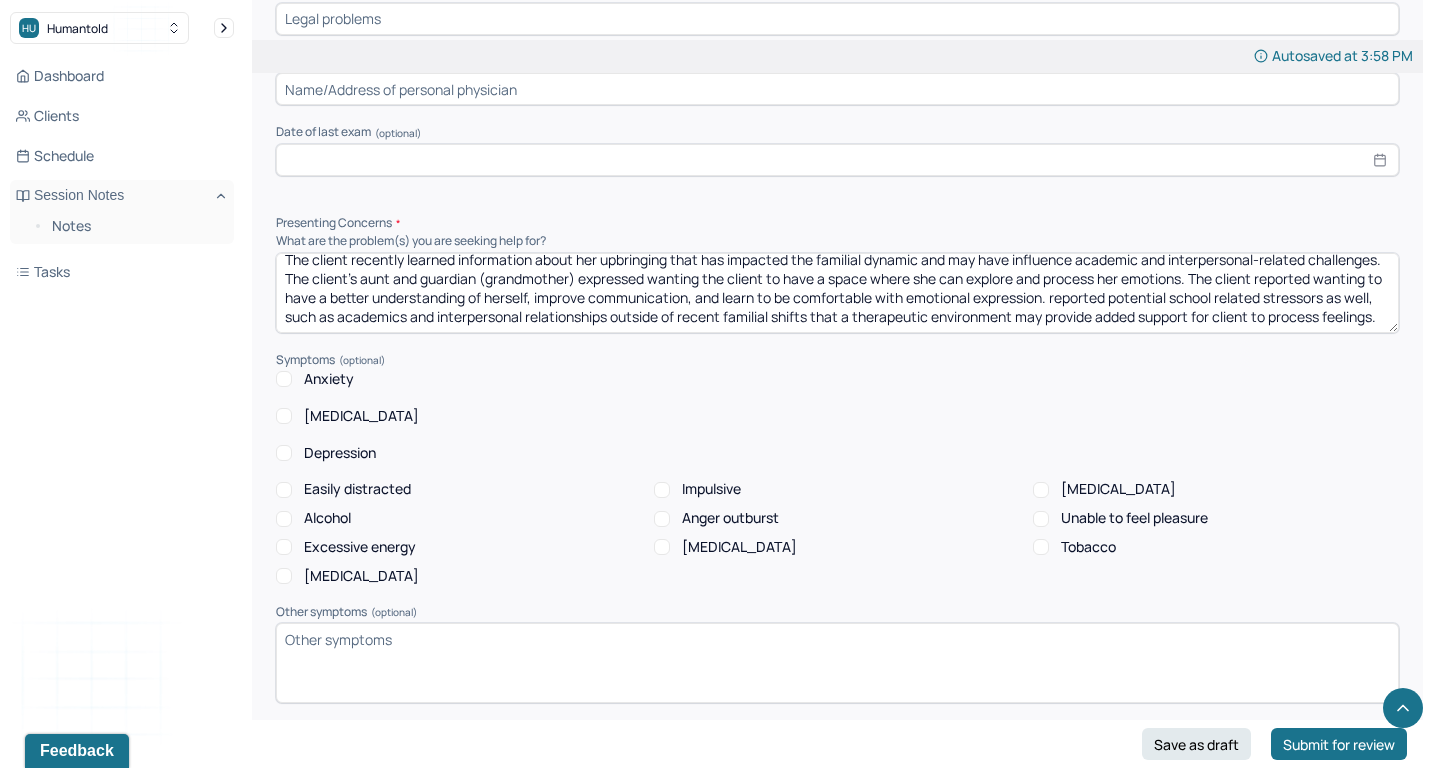 drag, startPoint x: 1123, startPoint y: 268, endPoint x: 1127, endPoint y: 307, distance: 39.20459 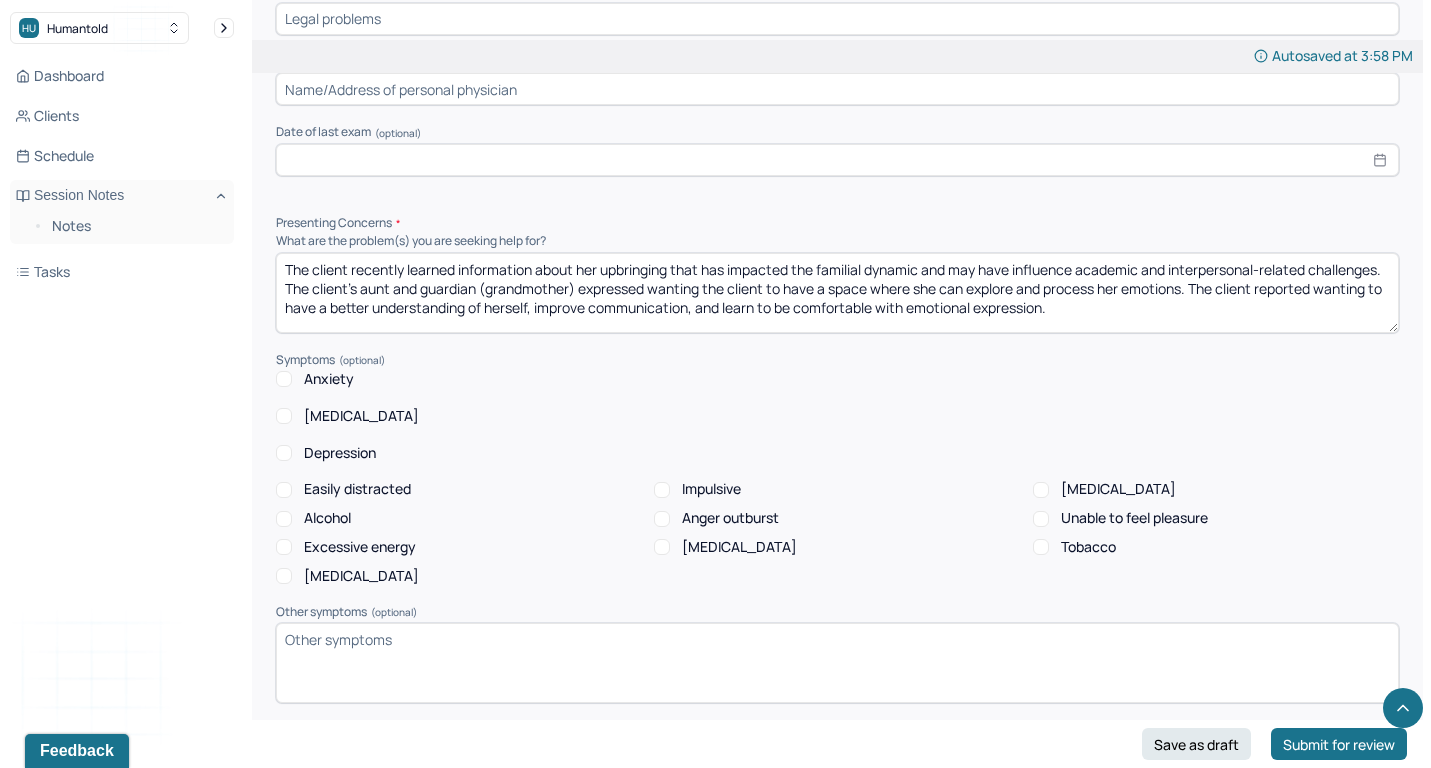 scroll, scrollTop: 0, scrollLeft: 0, axis: both 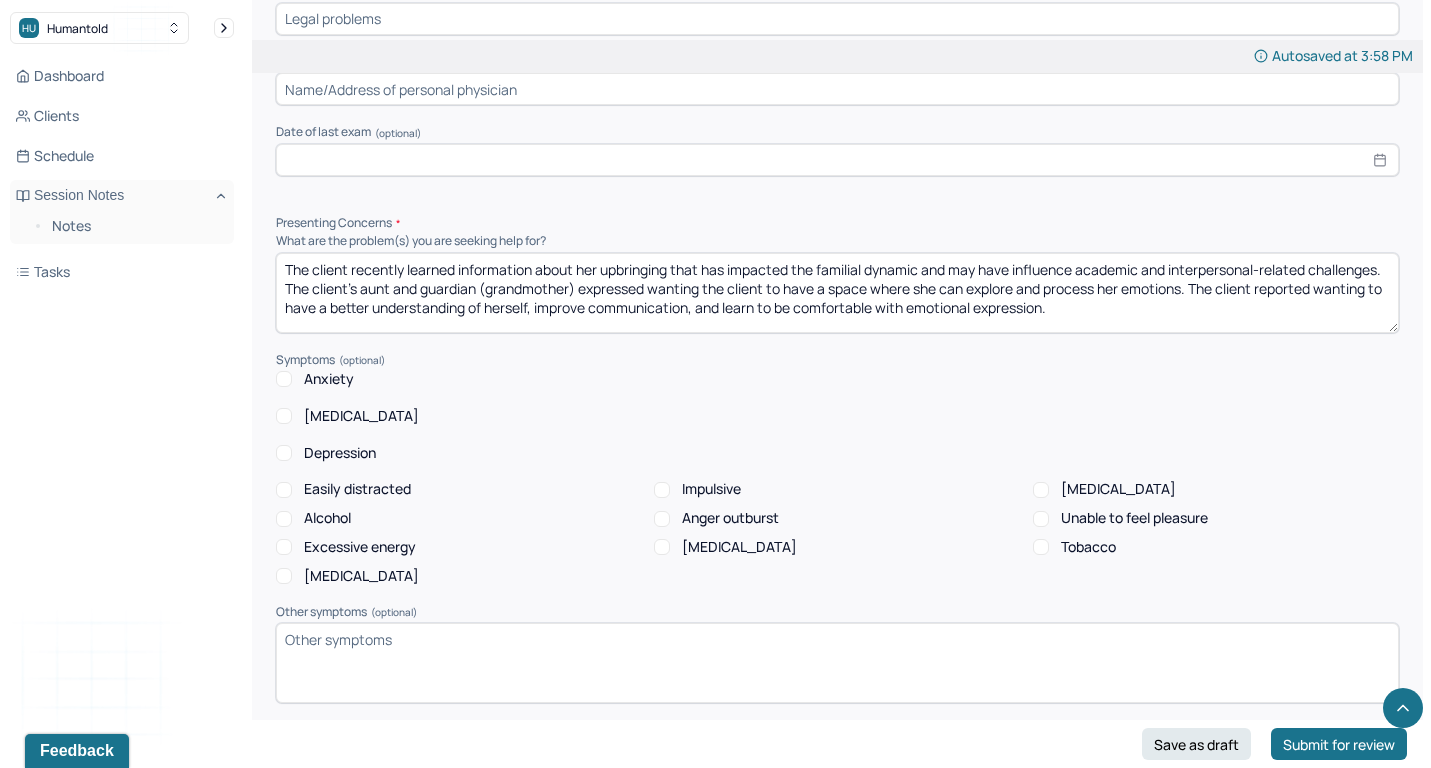 type on "The client recently learned information about her upbringing that has impacted the familial dynamic and may have influence academic and interpersonal-related challenges. The client's aunt and guardian (grandmother) expressed wanting the client to have a space where she can explore and process her emotions. The client reported wanting to have a better understanding of herself, improve communication, and learn to be comfortable with emotional expression." 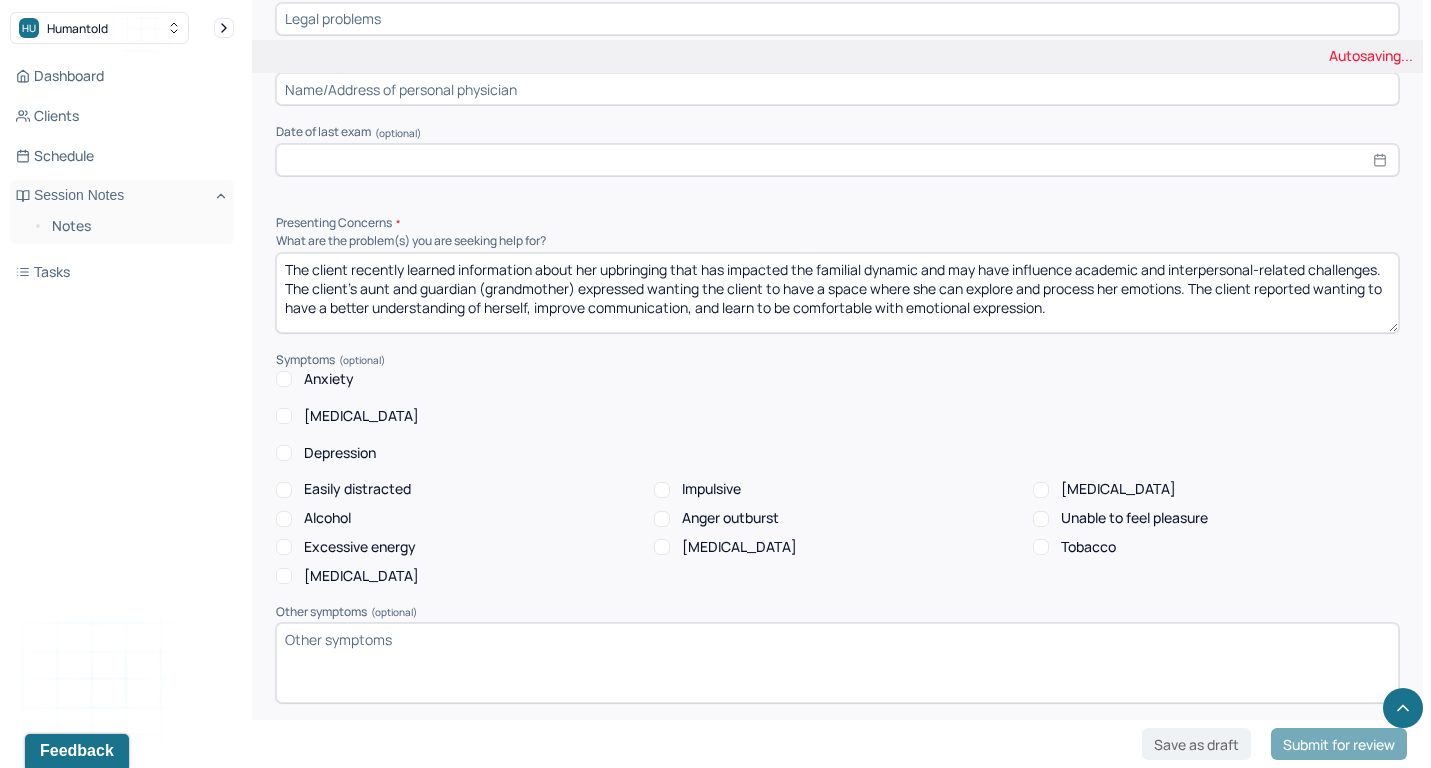 click on "Anxiety" at bounding box center (284, 379) 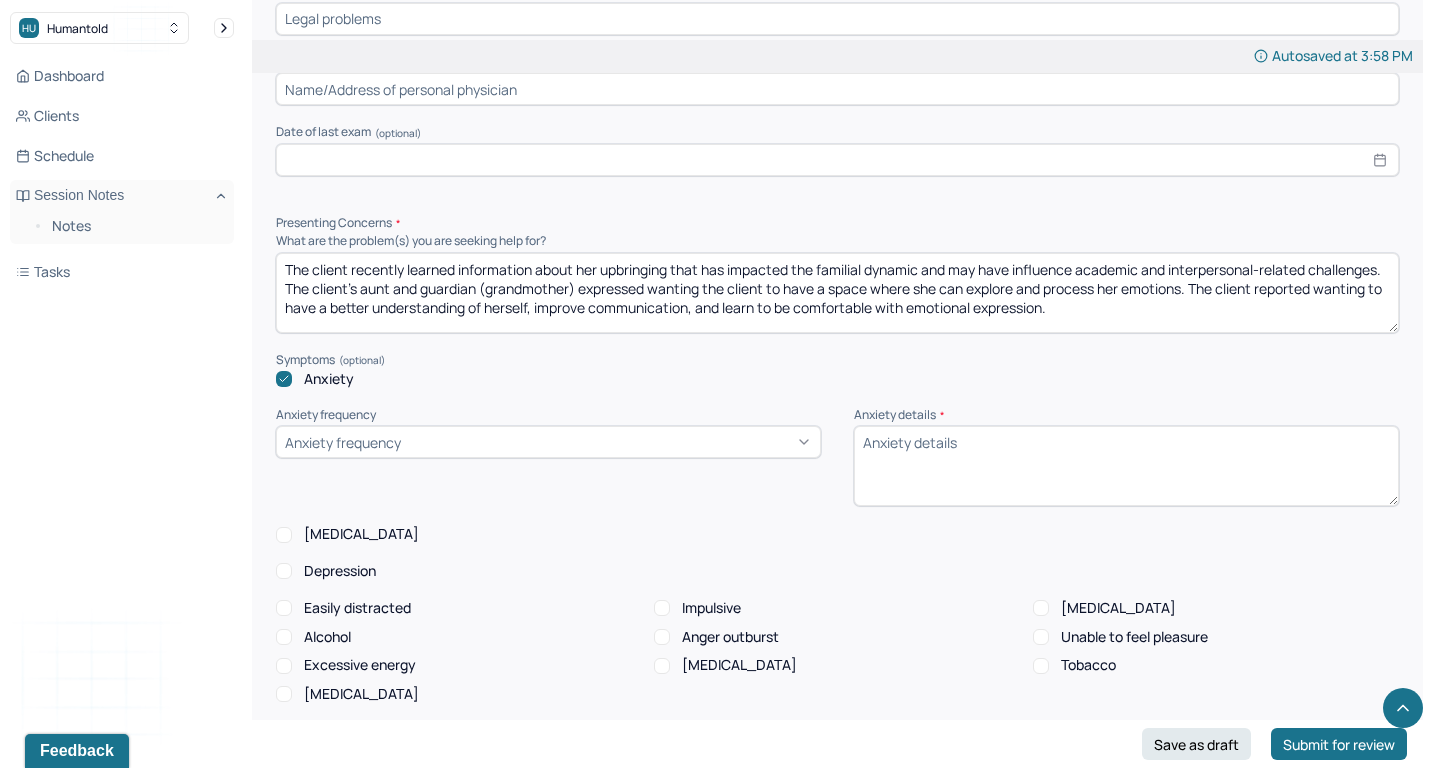 click on "Depression" at bounding box center (837, 571) 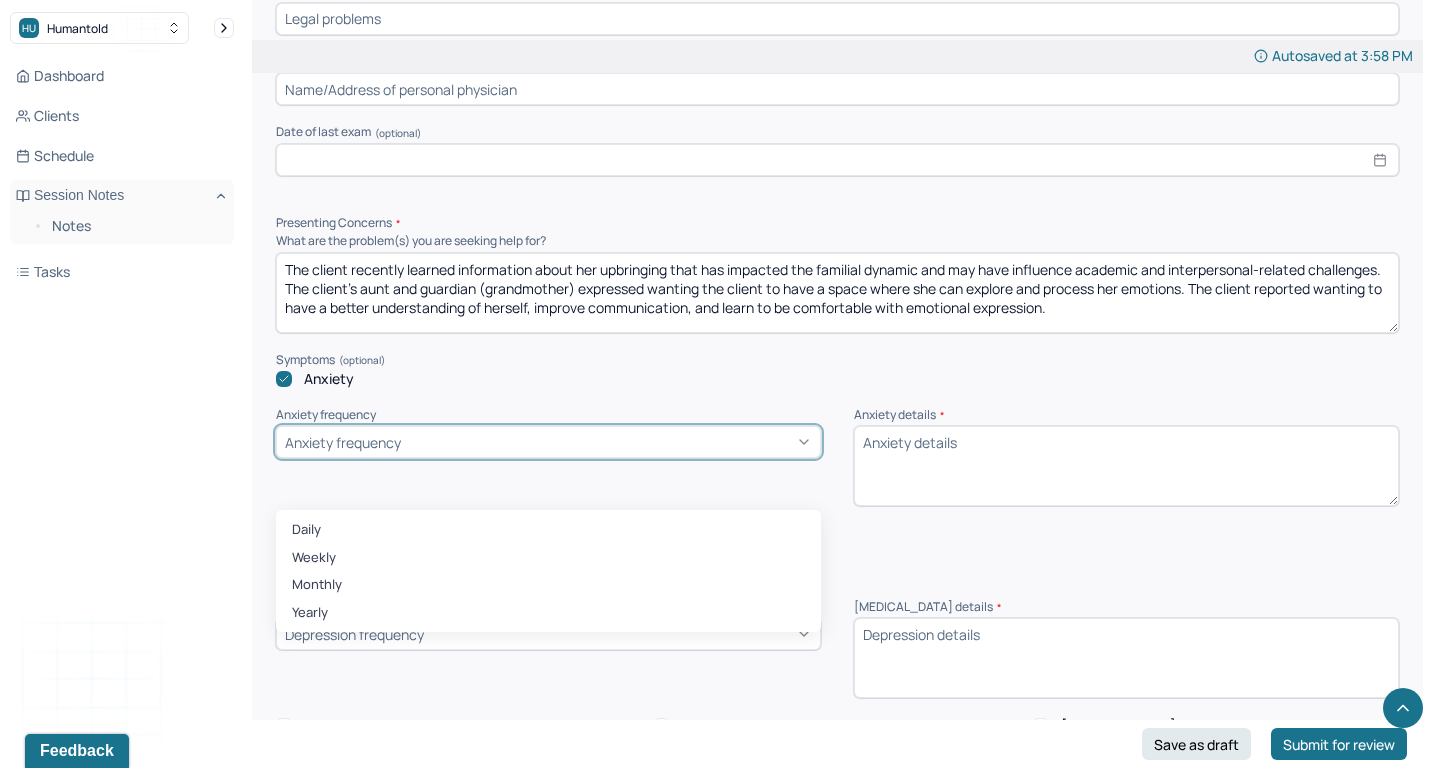 click on "Anxiety frequency" at bounding box center (548, 442) 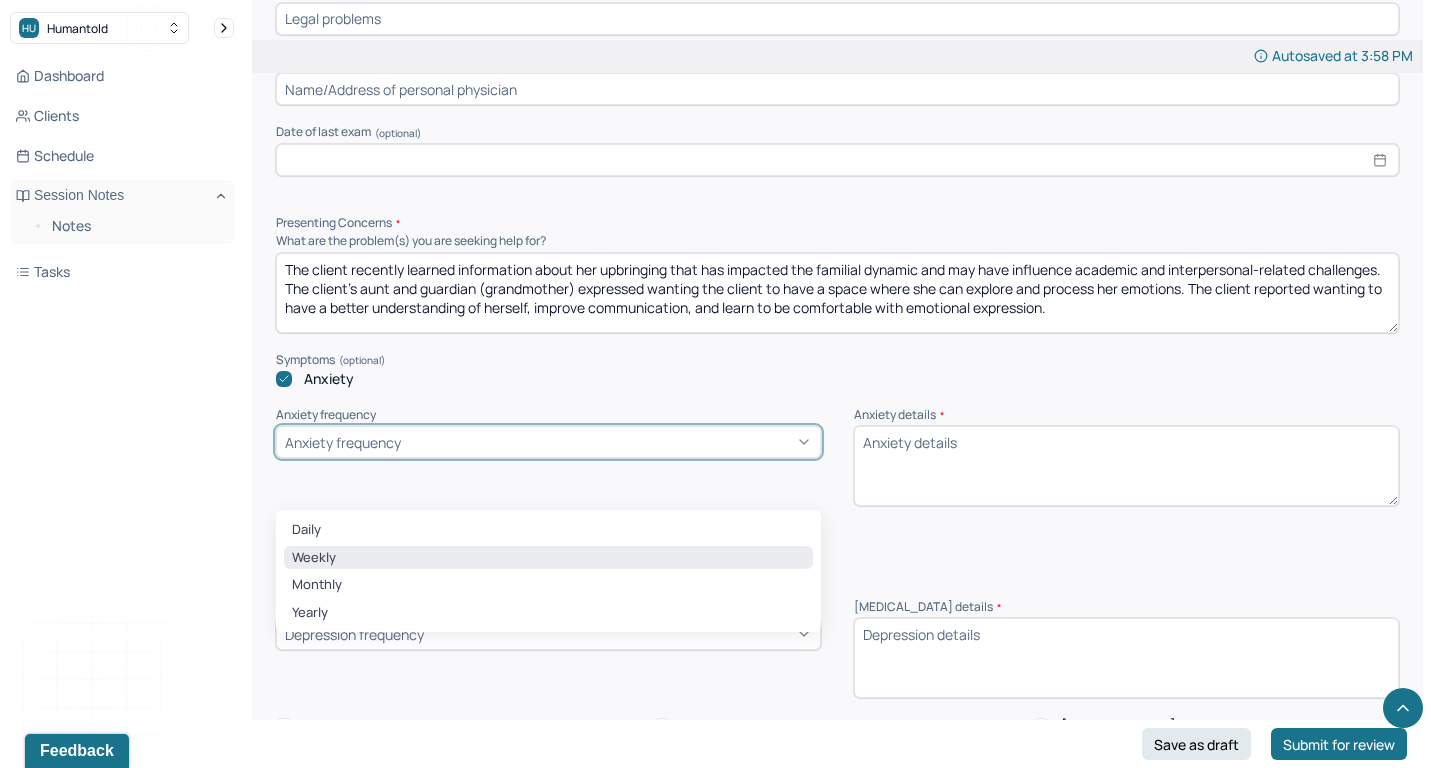 click on "Weekly" at bounding box center (548, 558) 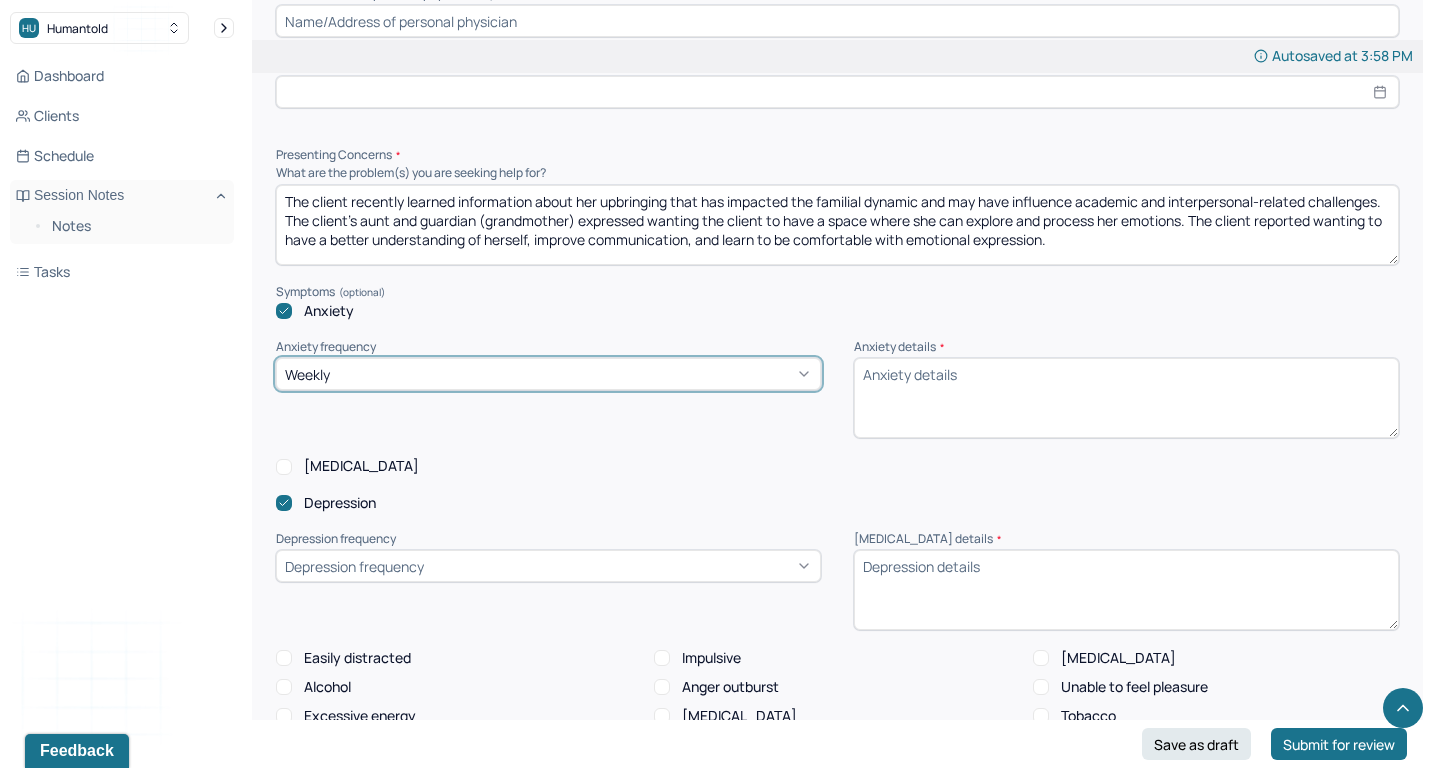 scroll, scrollTop: 1882, scrollLeft: 0, axis: vertical 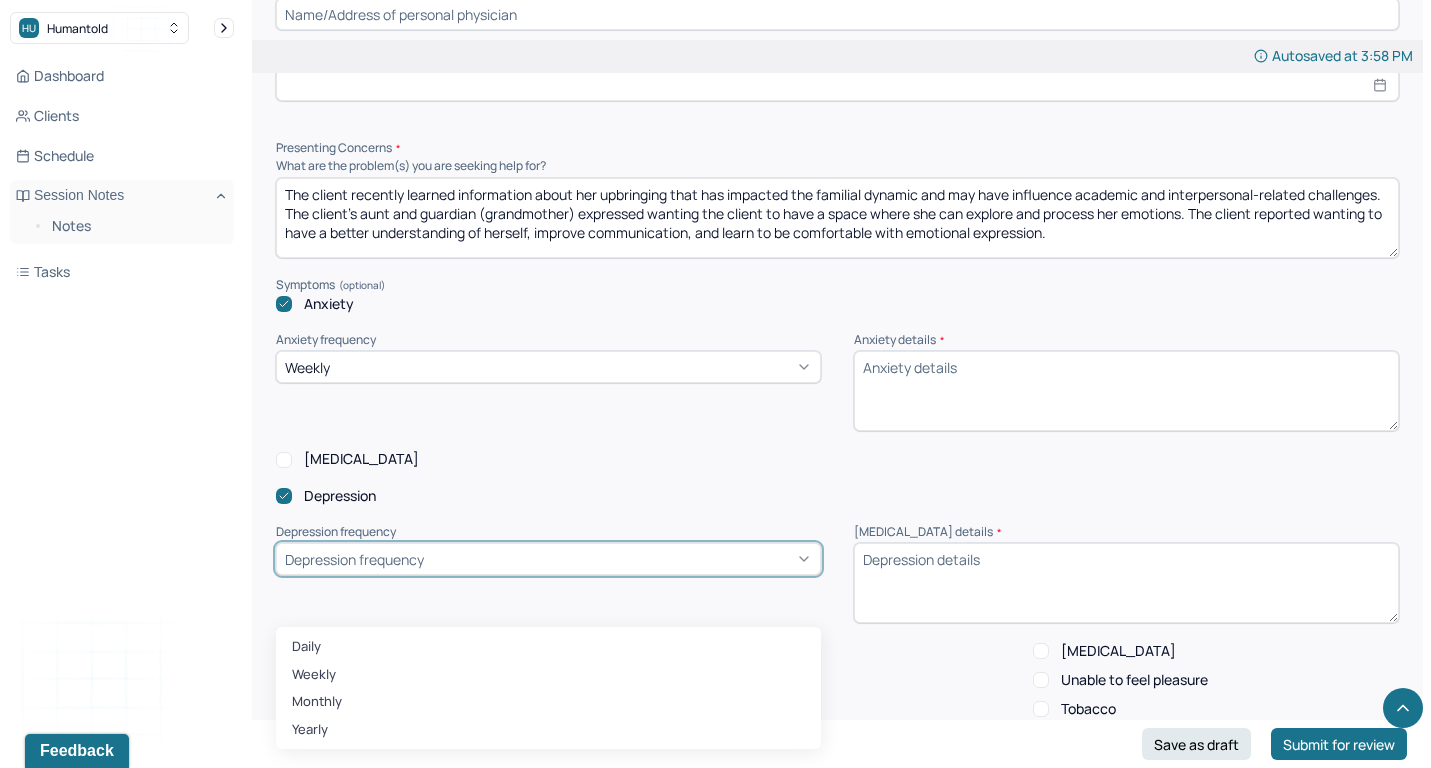 click on "Depression frequency" at bounding box center [354, 559] 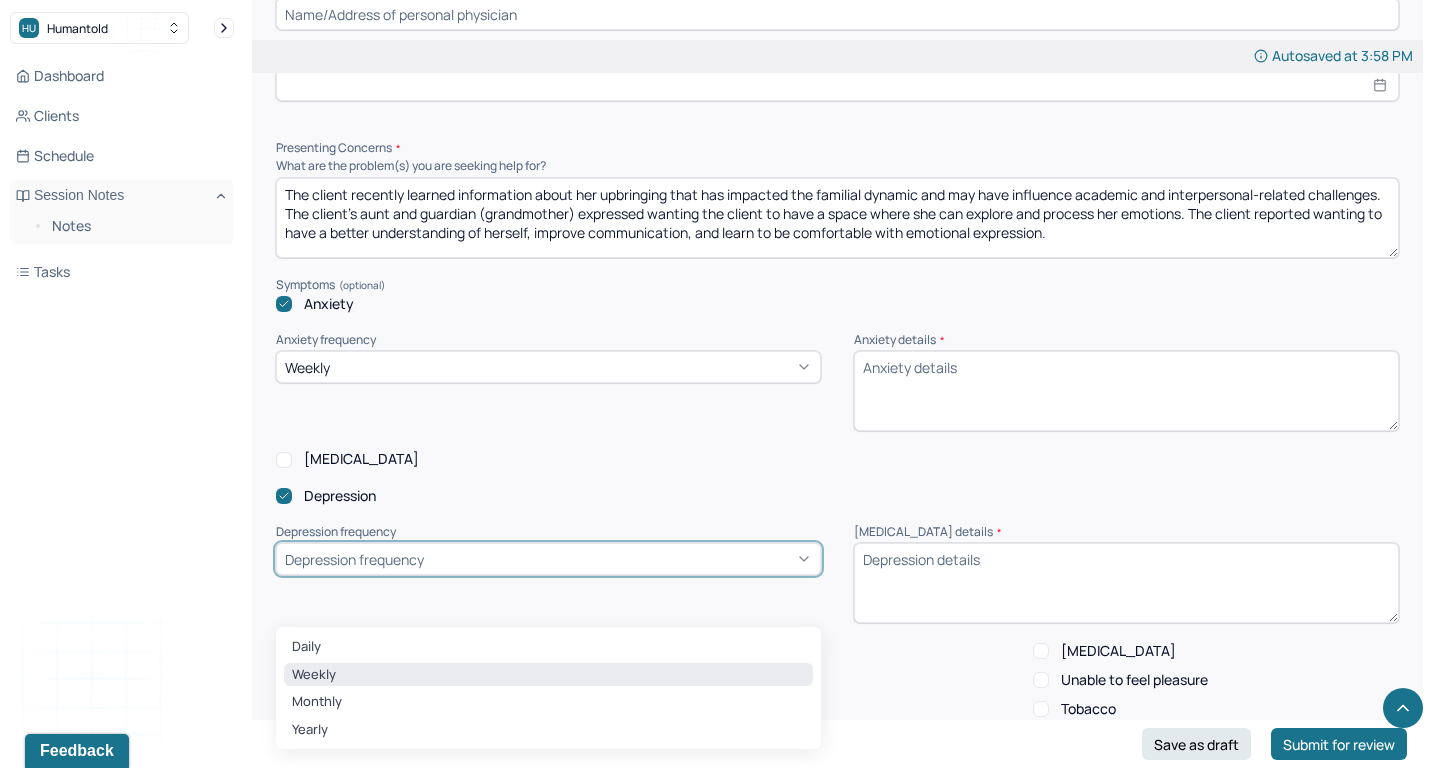 click on "Weekly" at bounding box center [548, 675] 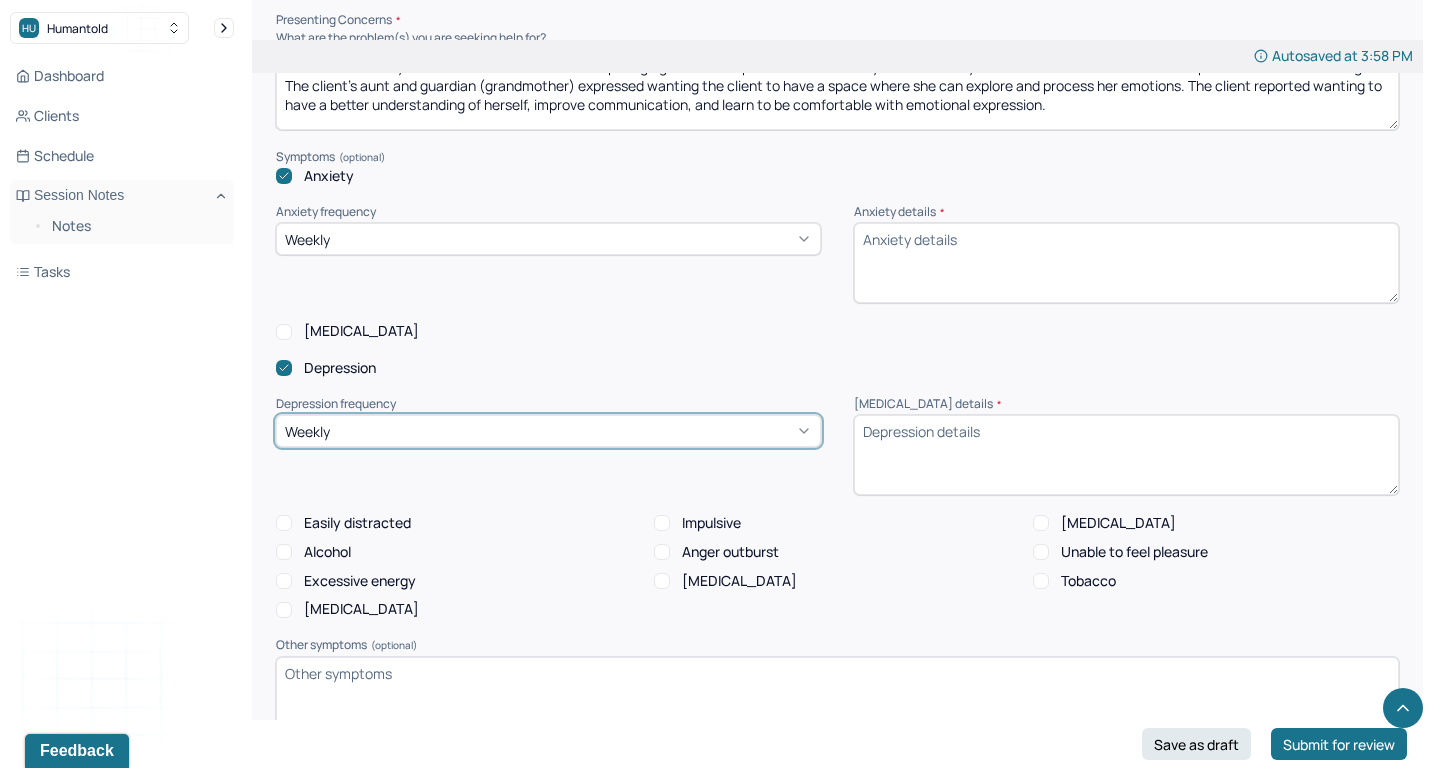 scroll, scrollTop: 1933, scrollLeft: 0, axis: vertical 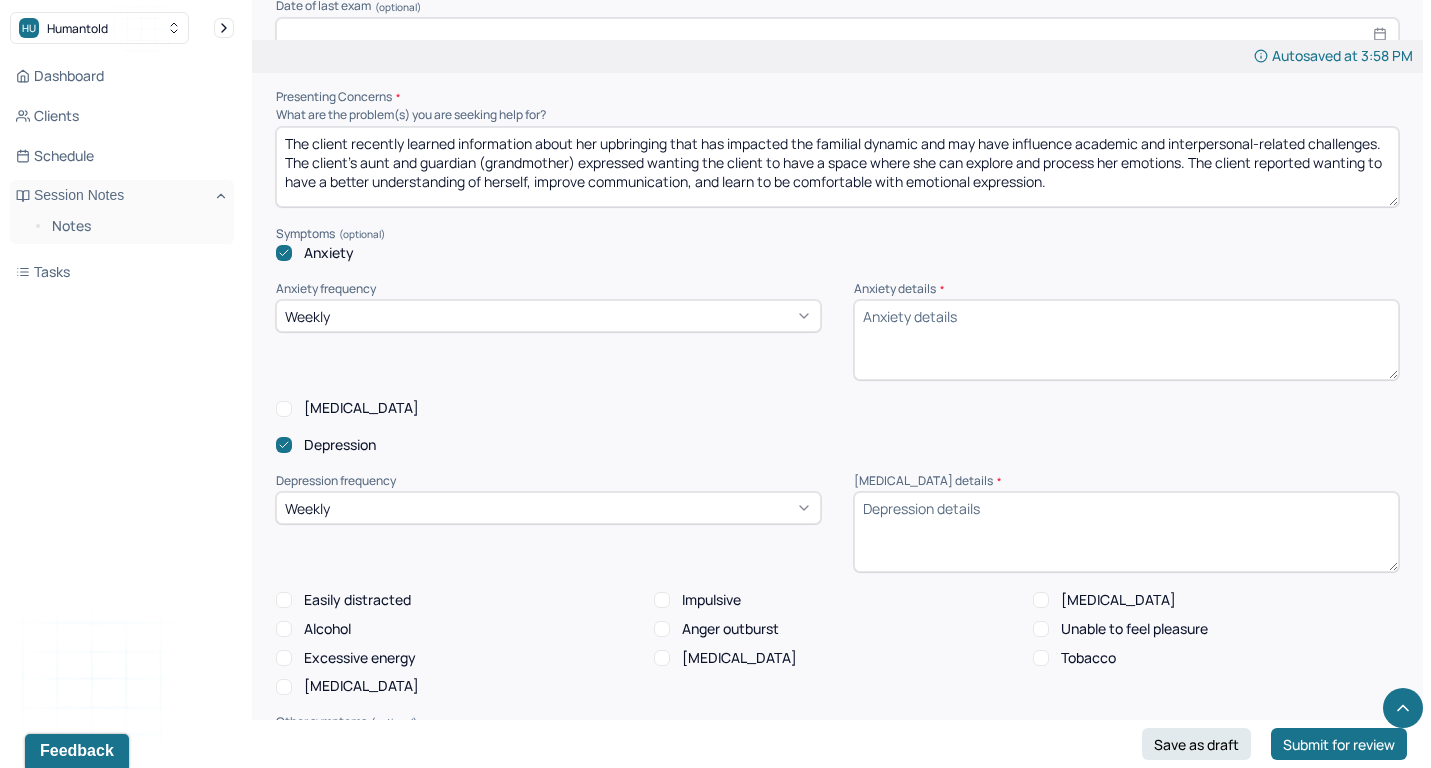 click on "Anxiety details *" at bounding box center (1126, 340) 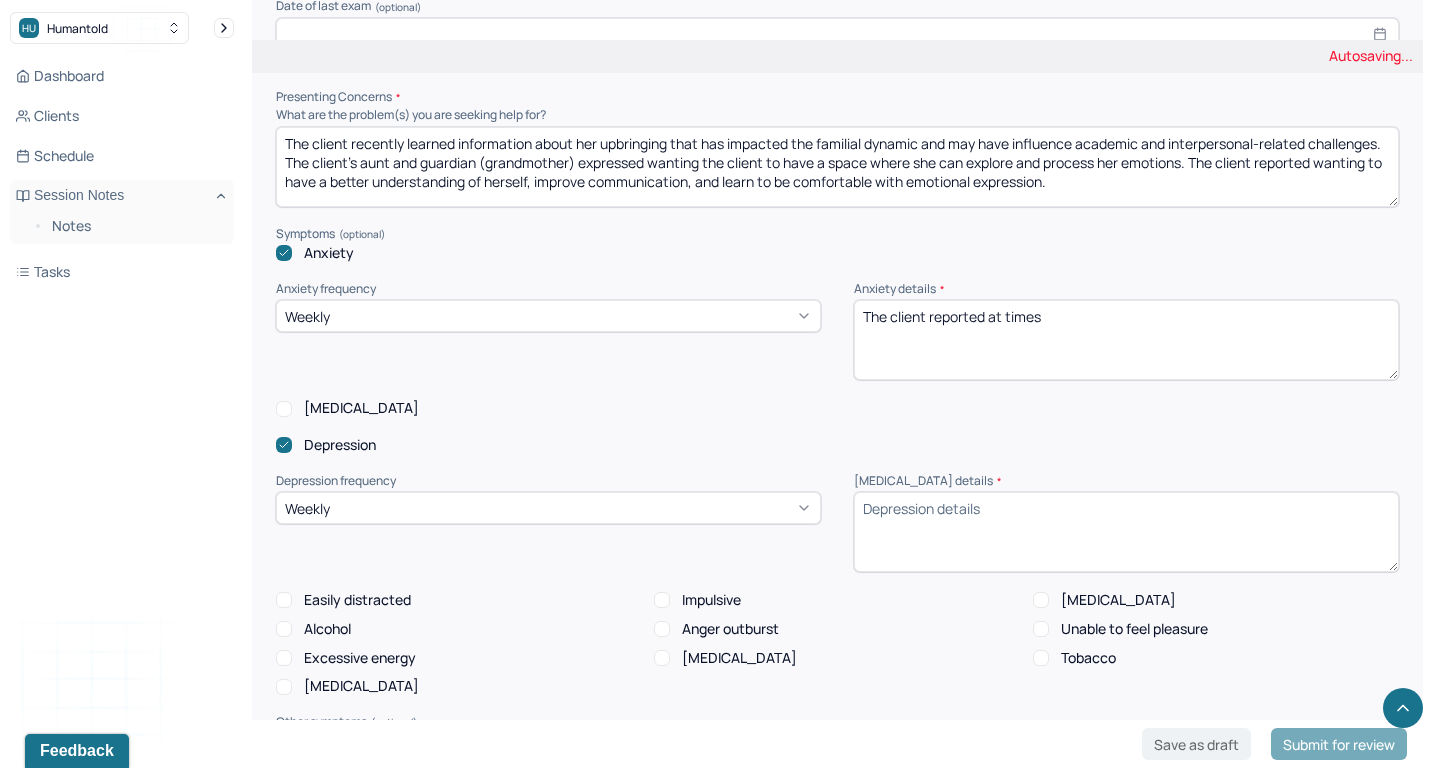 type on "The client reported at times" 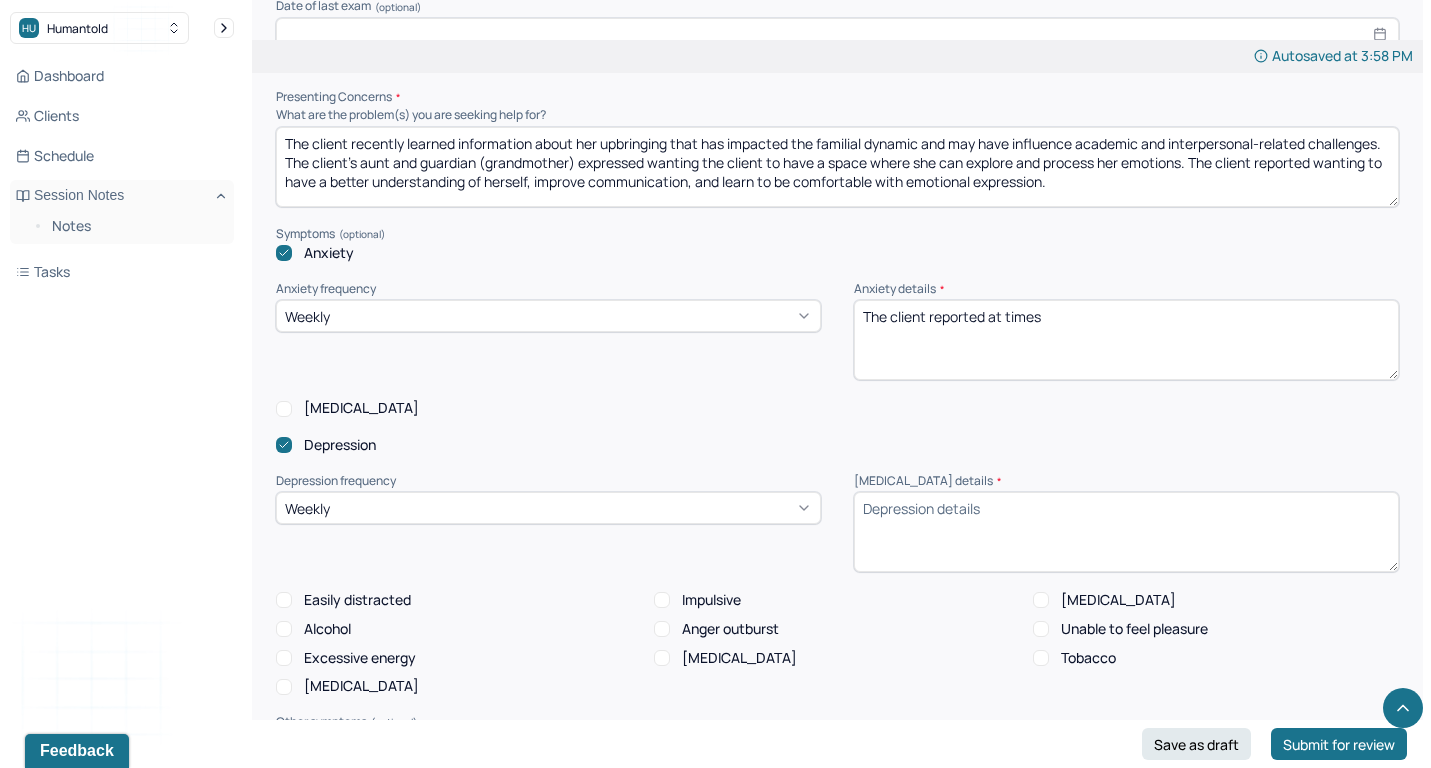 click on "Excessive energy" at bounding box center (360, 658) 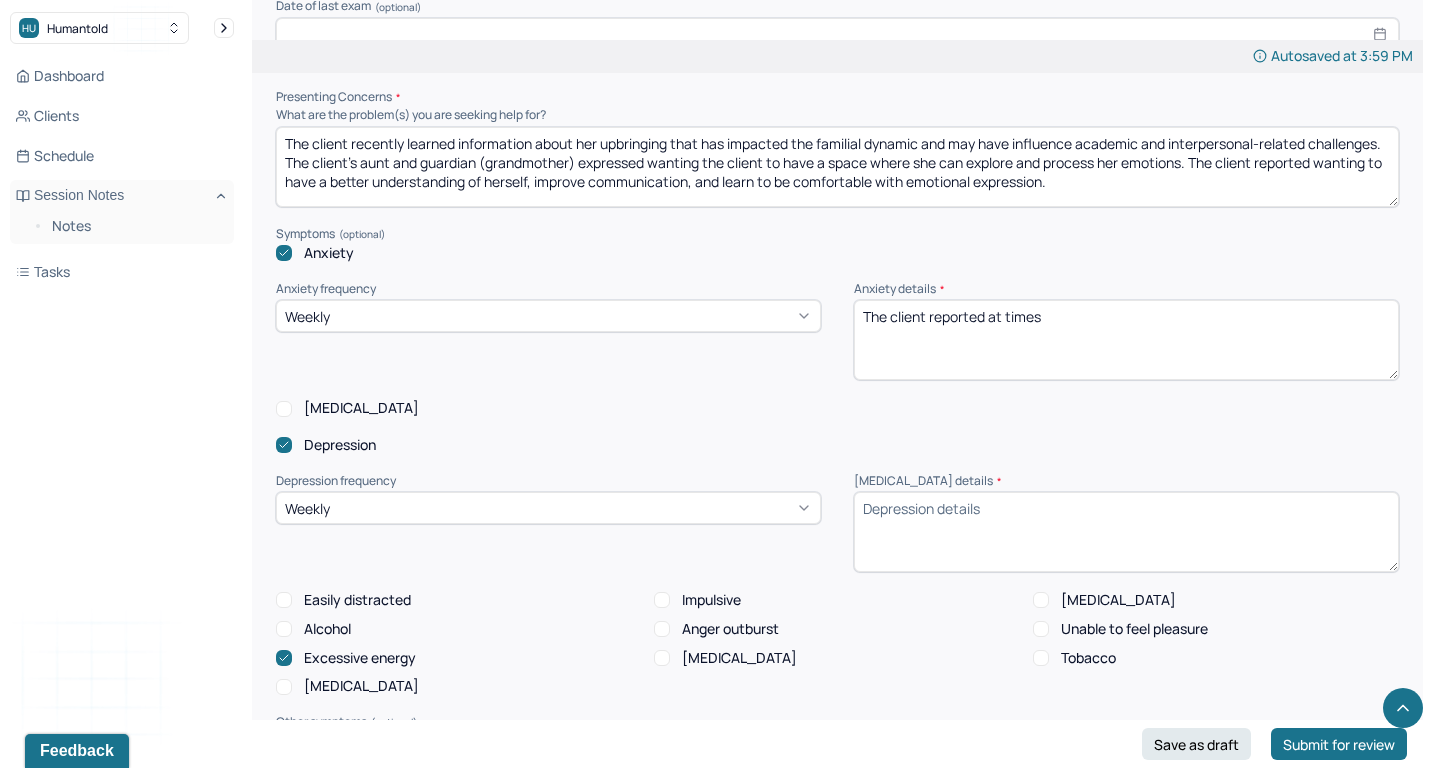click on "Anxiety details *" at bounding box center [1126, 289] 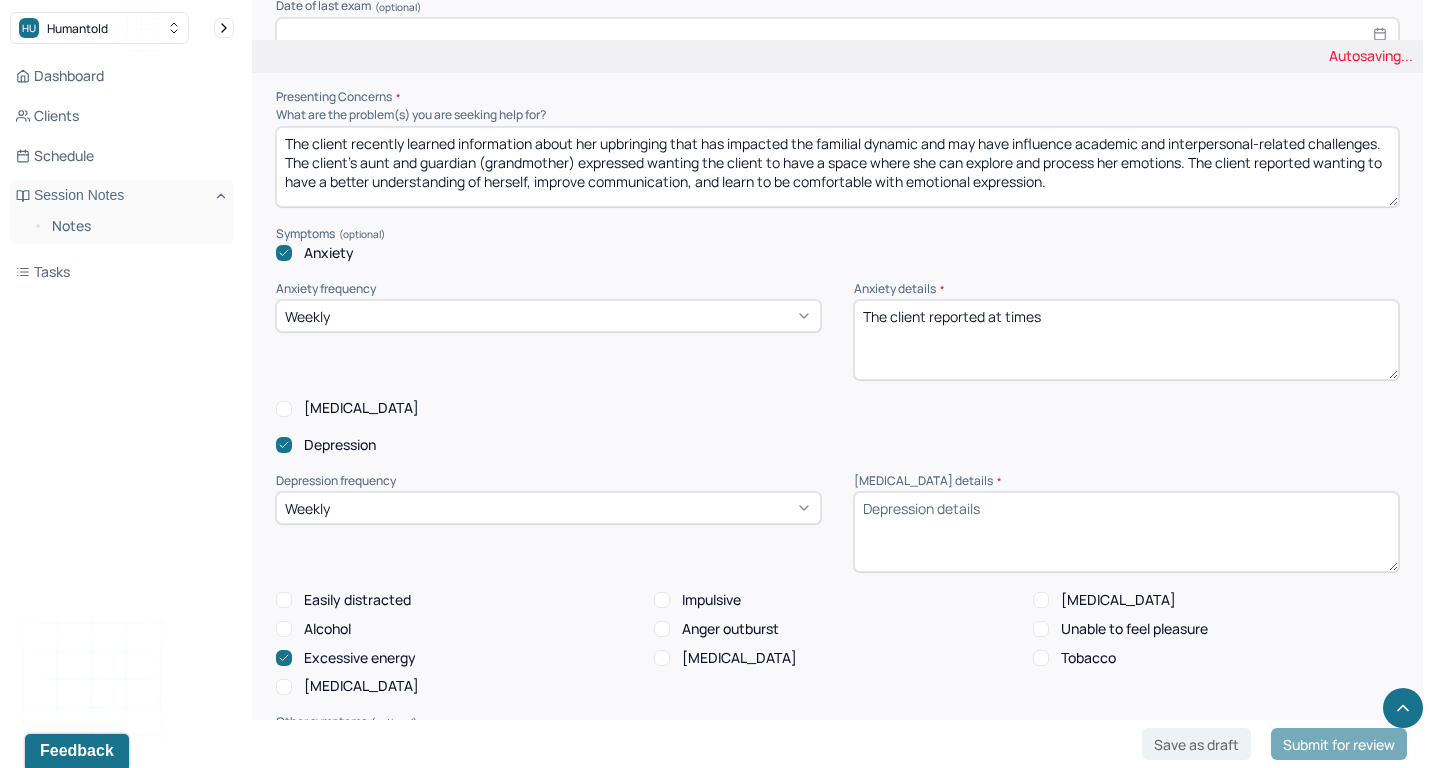 click on "The client reported at times" at bounding box center [1126, 340] 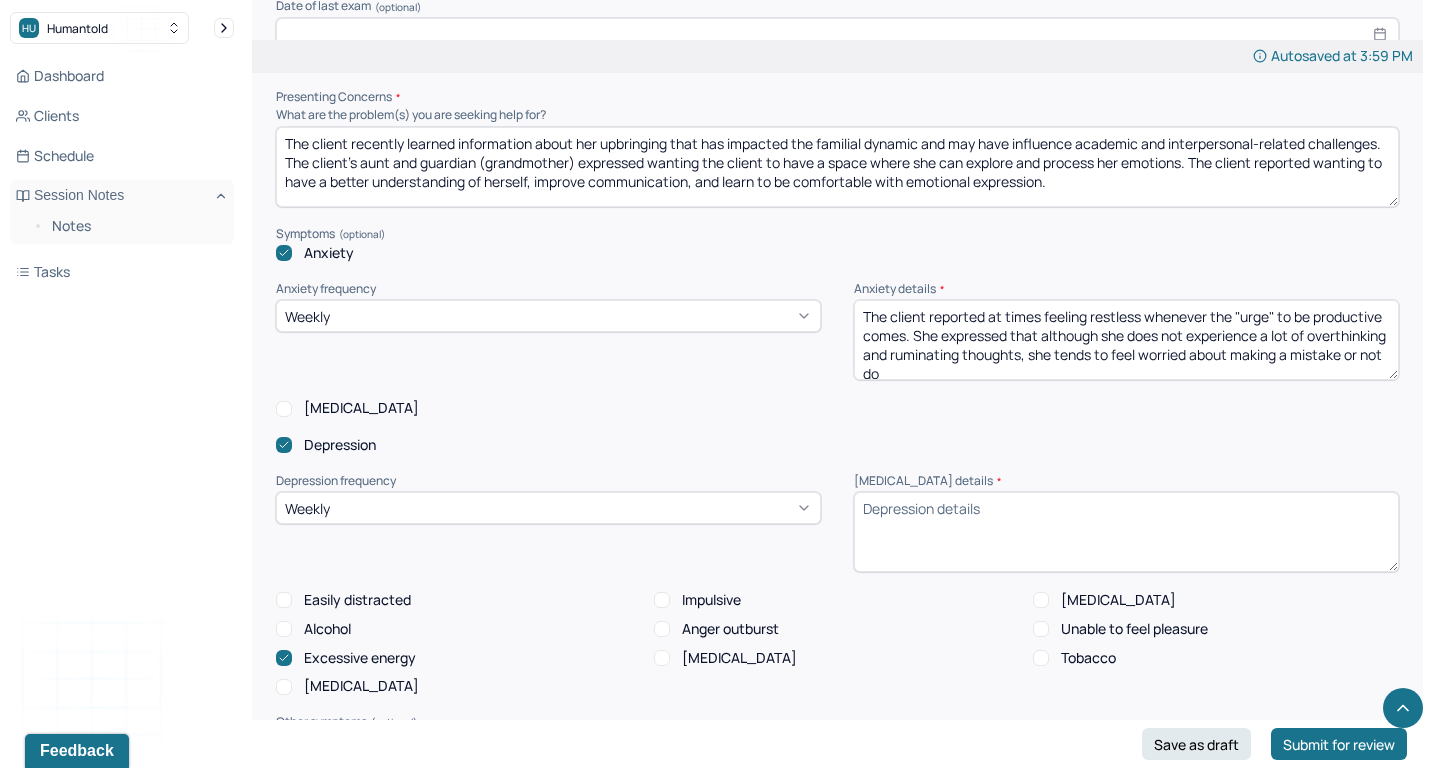 scroll, scrollTop: 4, scrollLeft: 0, axis: vertical 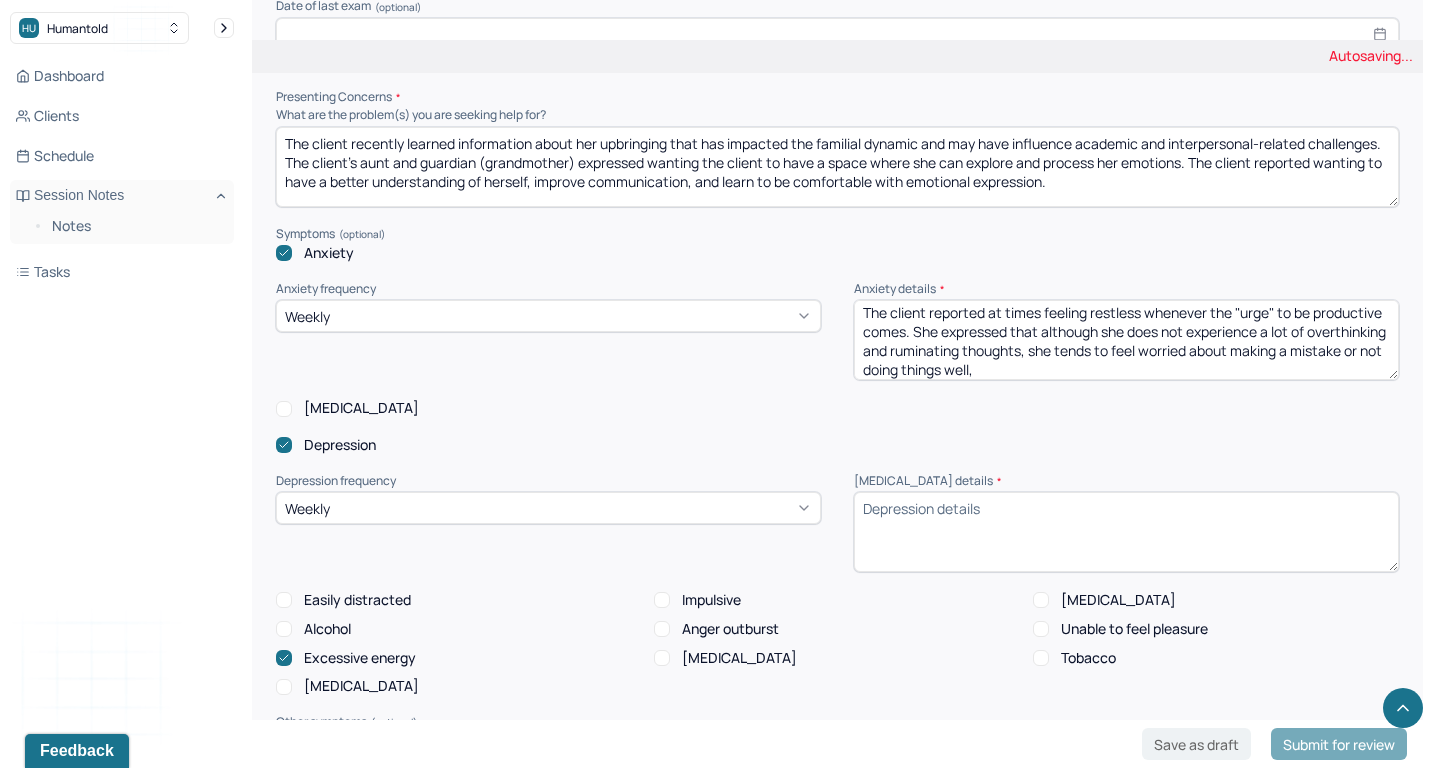 click on "The client reported at times feeling restless whenever the "urge" to be productive comes. She expressed that" at bounding box center (1126, 340) 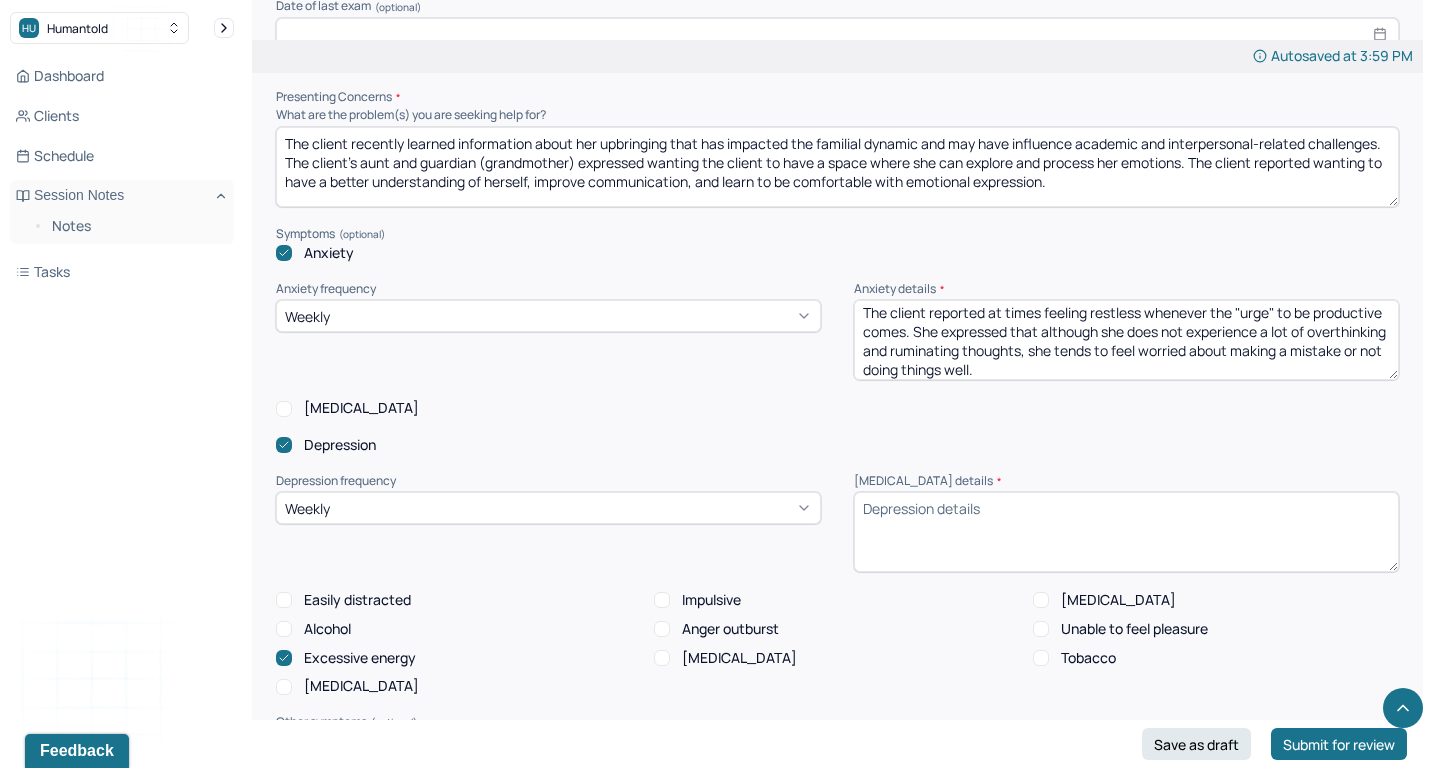 click on "The client reported at times feeling restless whenever the "urge" to be productive comes. She expressed that although she does not experience a lot of overthinking and ruminating thoughts, she tends to feel worried about making a mistake or not doing things well," at bounding box center (1126, 340) 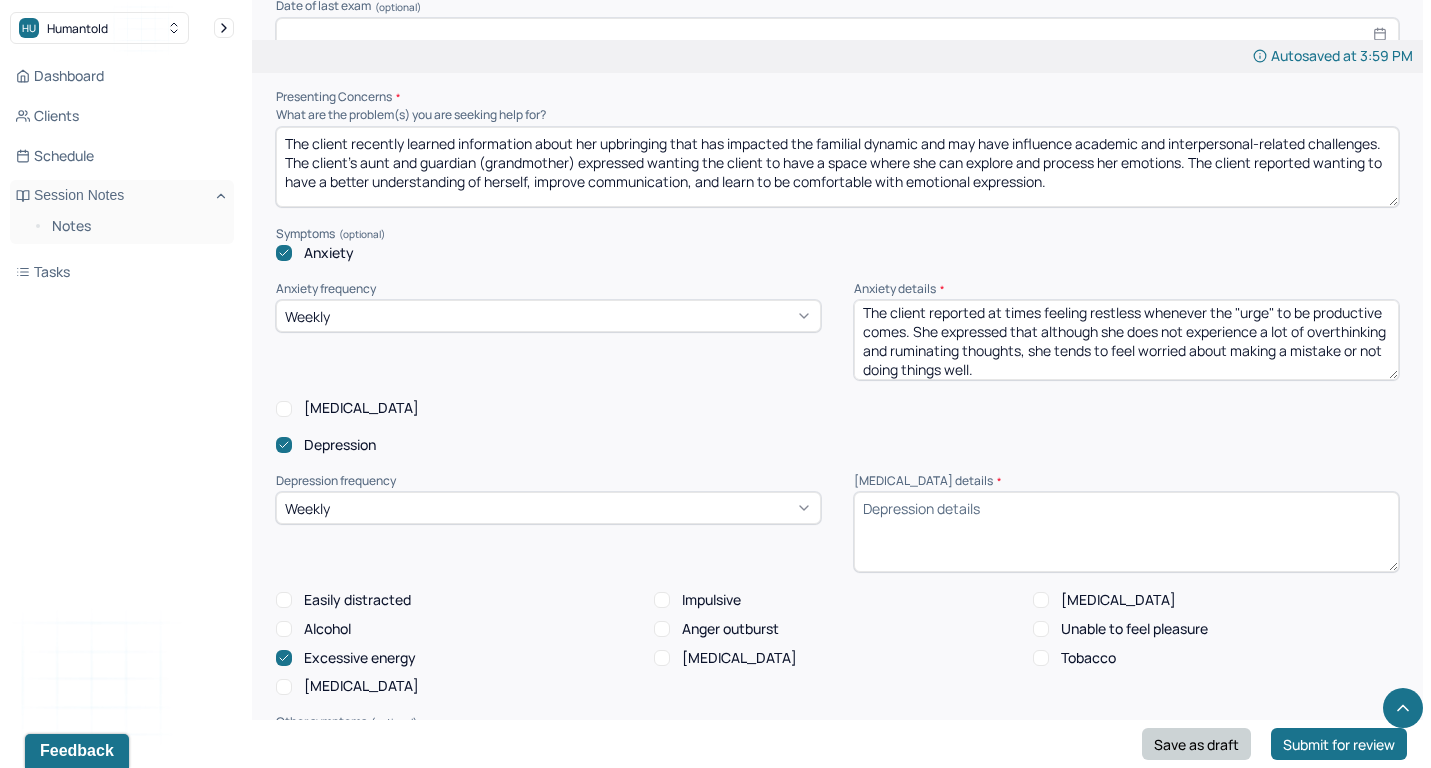 type on "The client reported at times feeling restless whenever the "urge" to be productive comes. She expressed that although she does not experience a lot of overthinking and ruminating thoughts, she tends to feel worried about making a mistake or not doing things well." 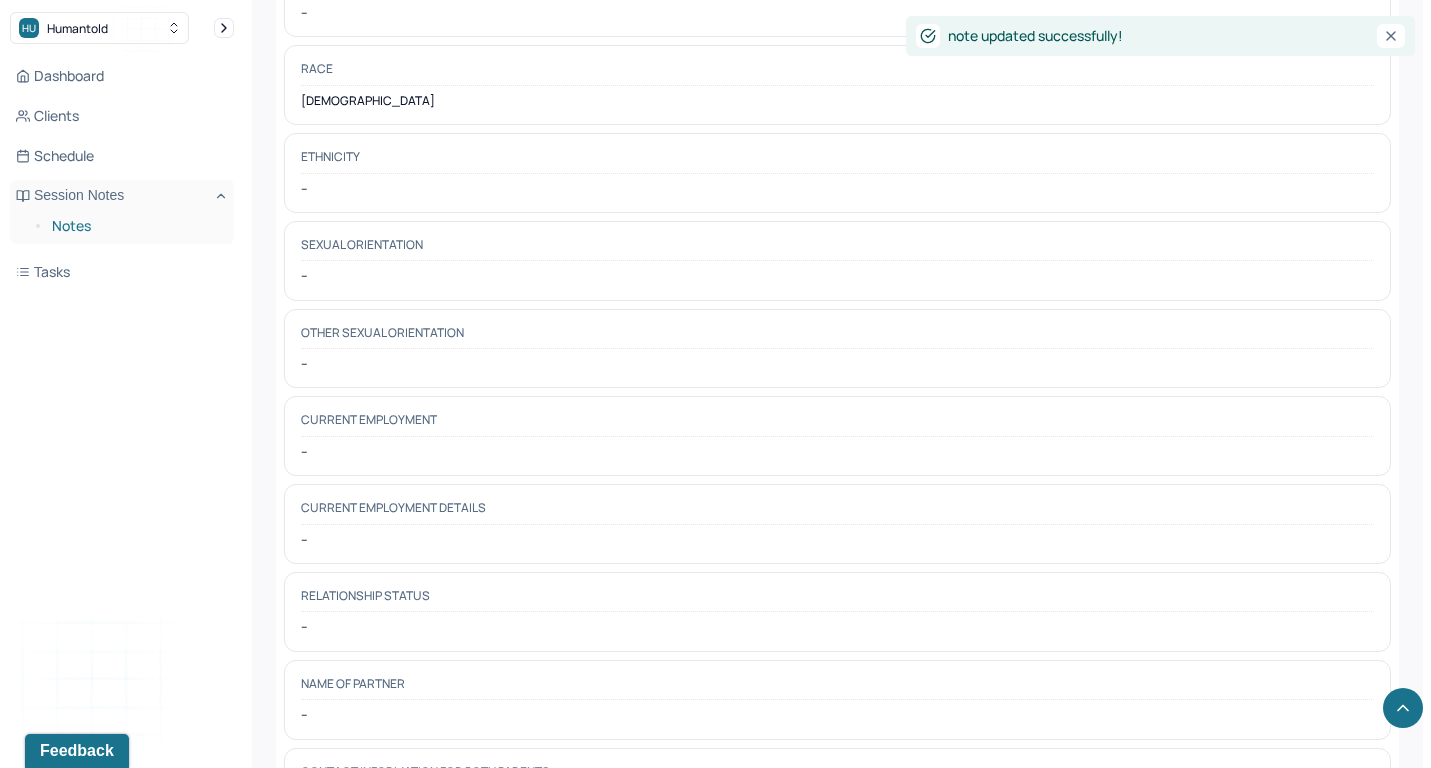 click on "Notes" at bounding box center [135, 226] 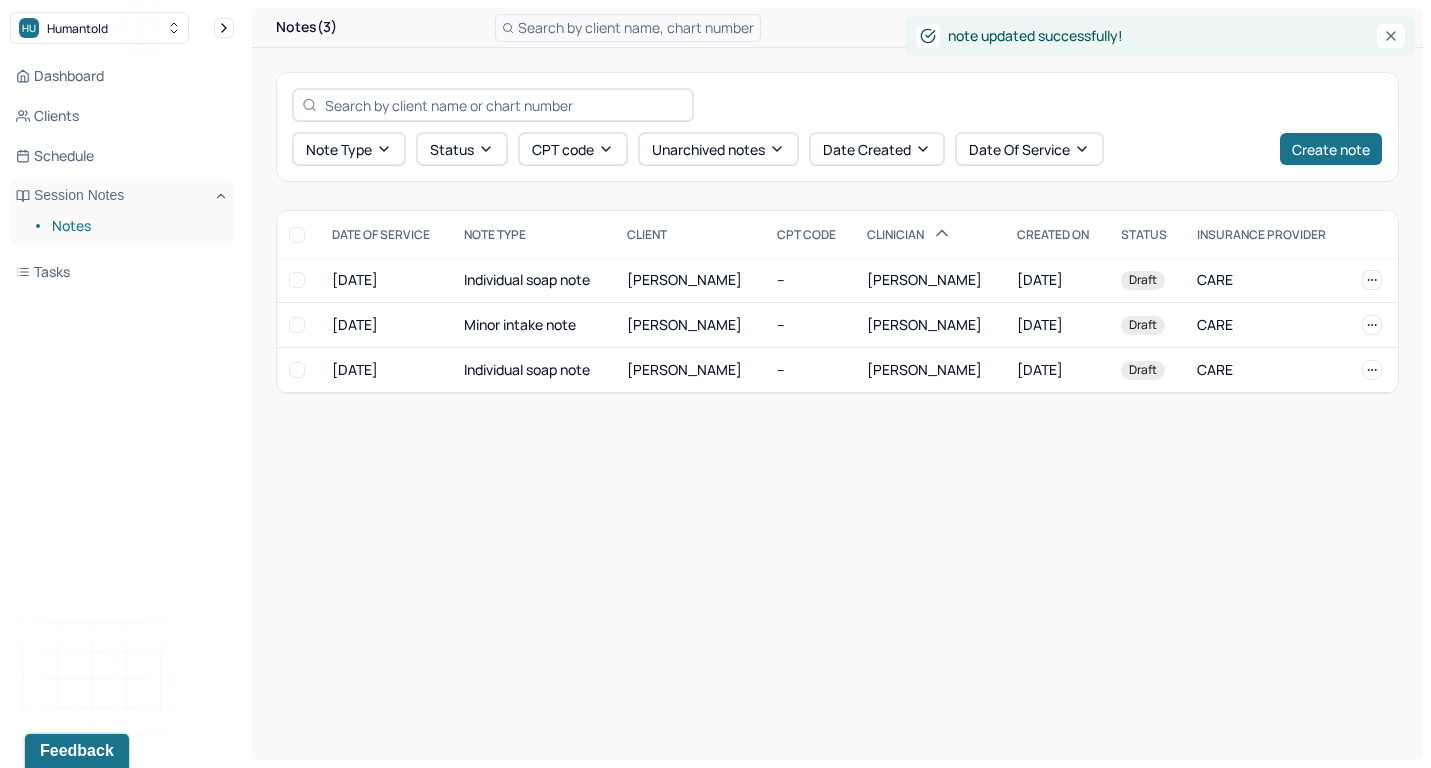 scroll, scrollTop: 0, scrollLeft: 0, axis: both 